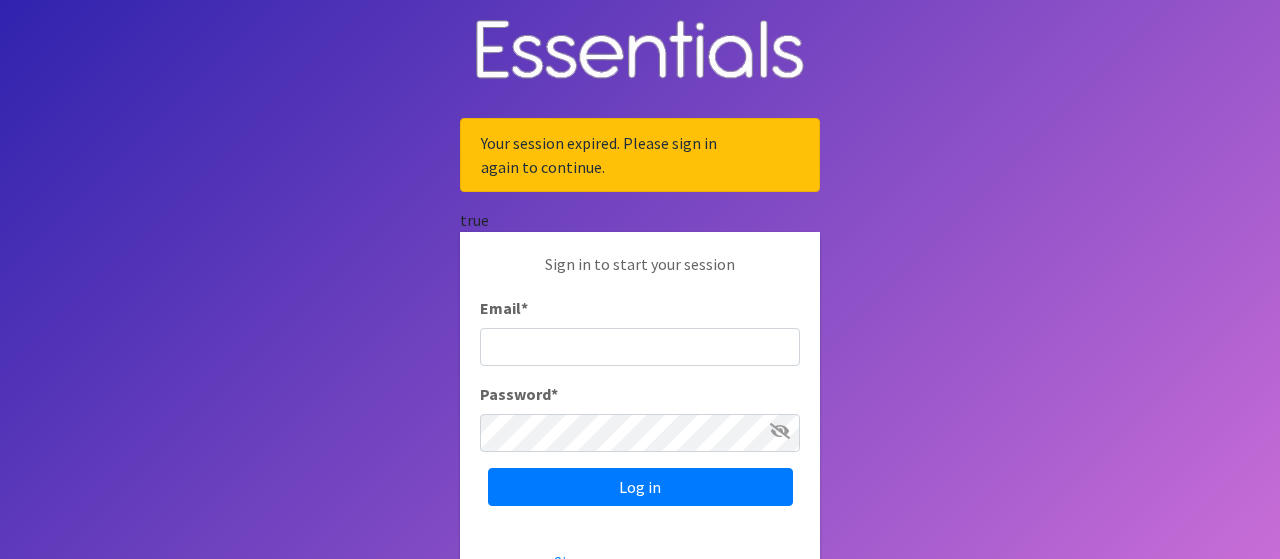 scroll, scrollTop: 0, scrollLeft: 0, axis: both 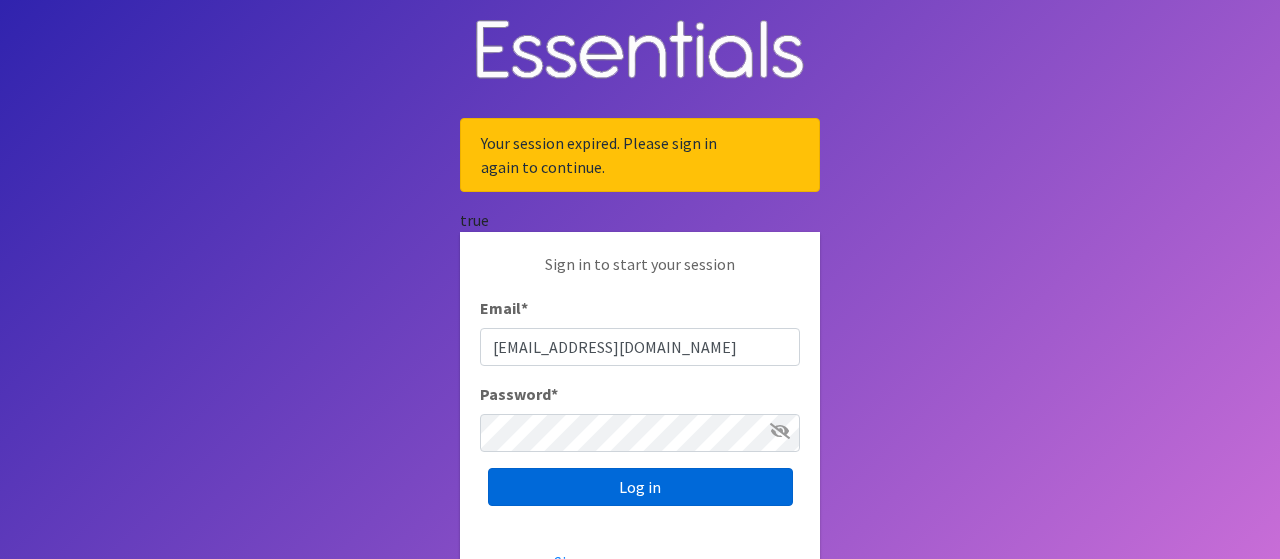 type on "[EMAIL_ADDRESS][DOMAIN_NAME]" 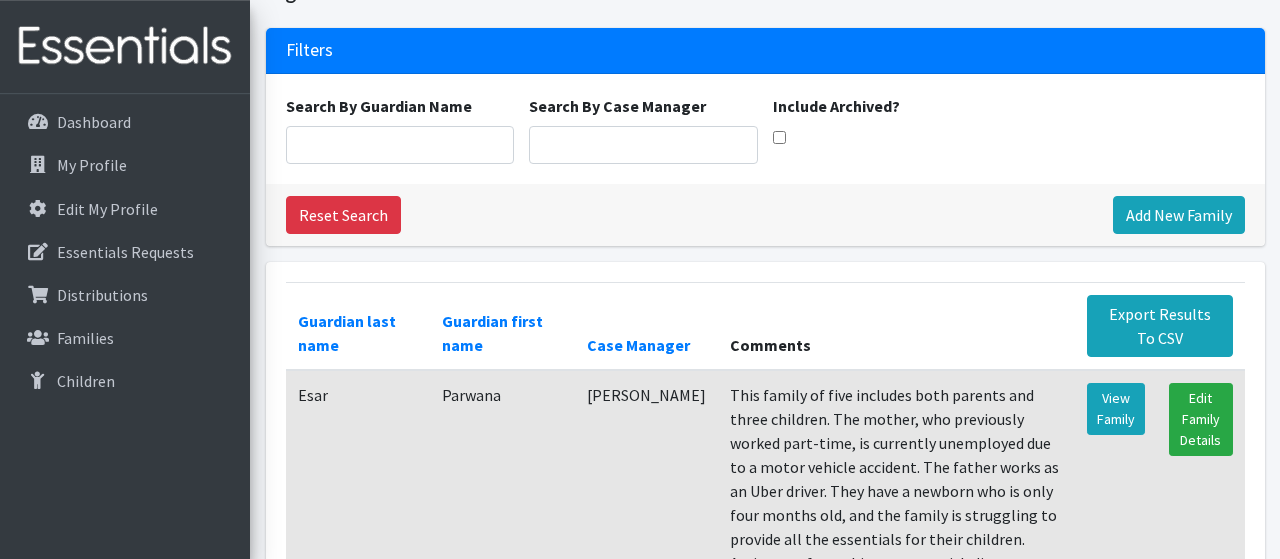 scroll, scrollTop: 200, scrollLeft: 0, axis: vertical 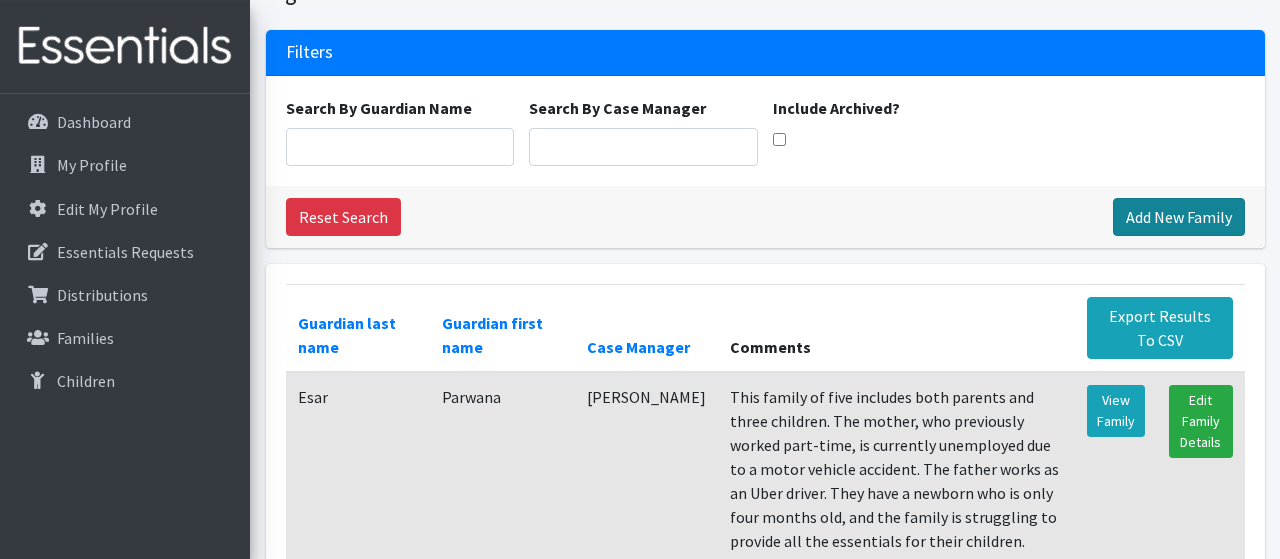 click on "Add New Family" at bounding box center [1179, 217] 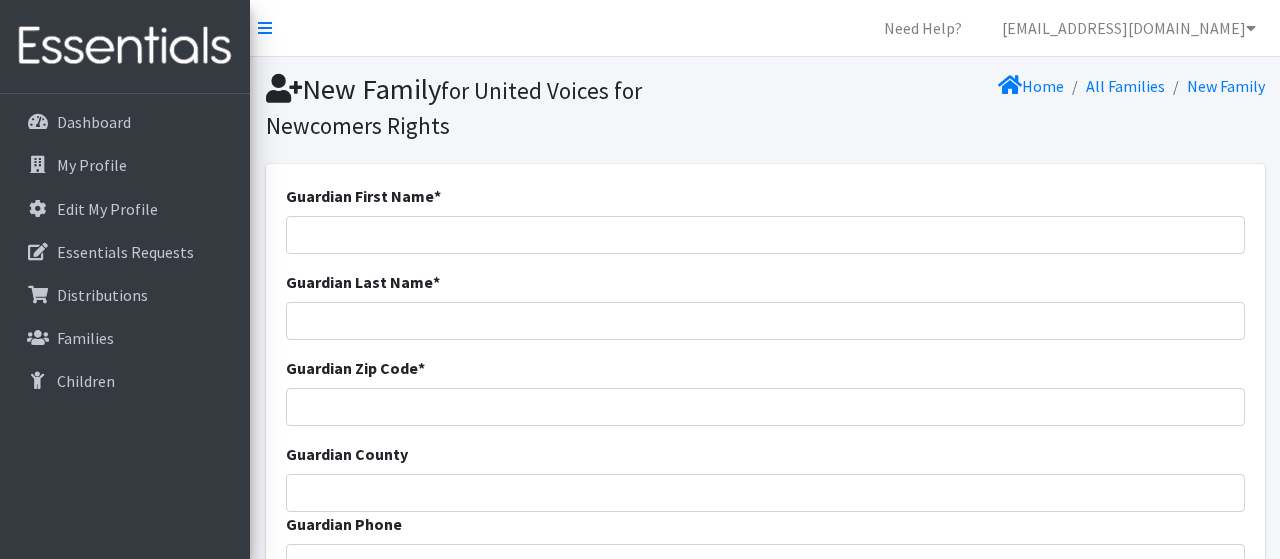 scroll, scrollTop: 0, scrollLeft: 0, axis: both 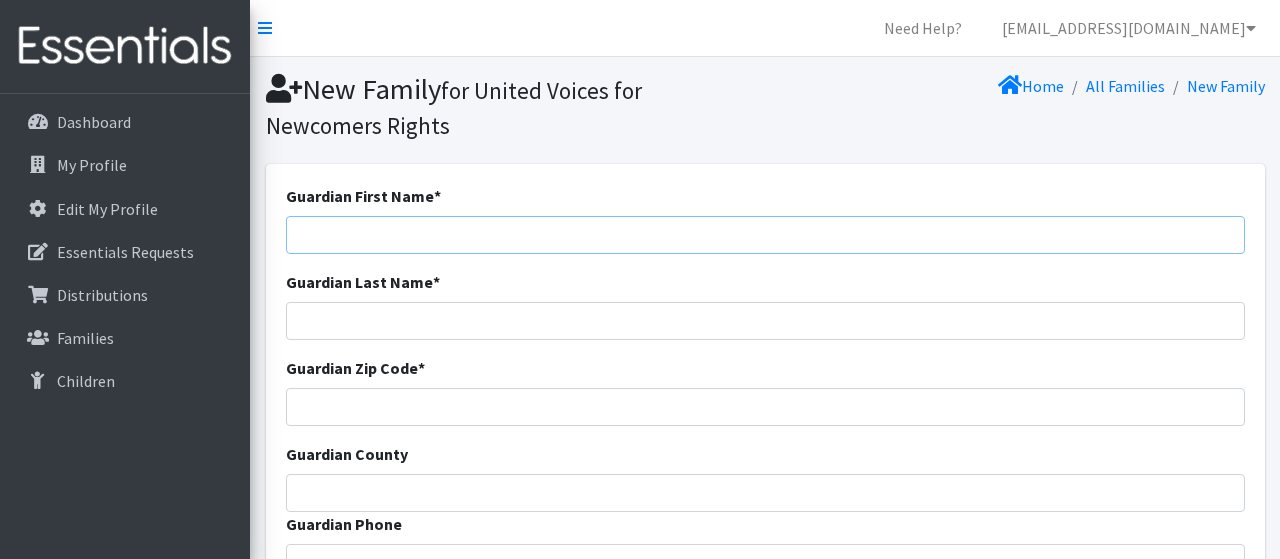 click on "Guardian First Name  *" at bounding box center [765, 235] 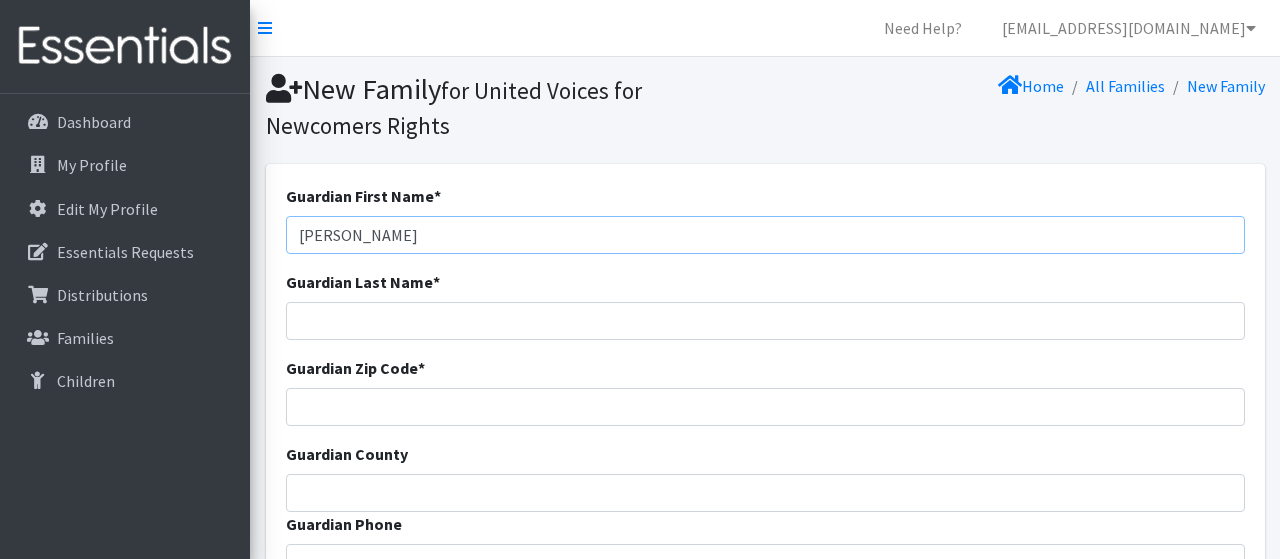 type on "Fatuma" 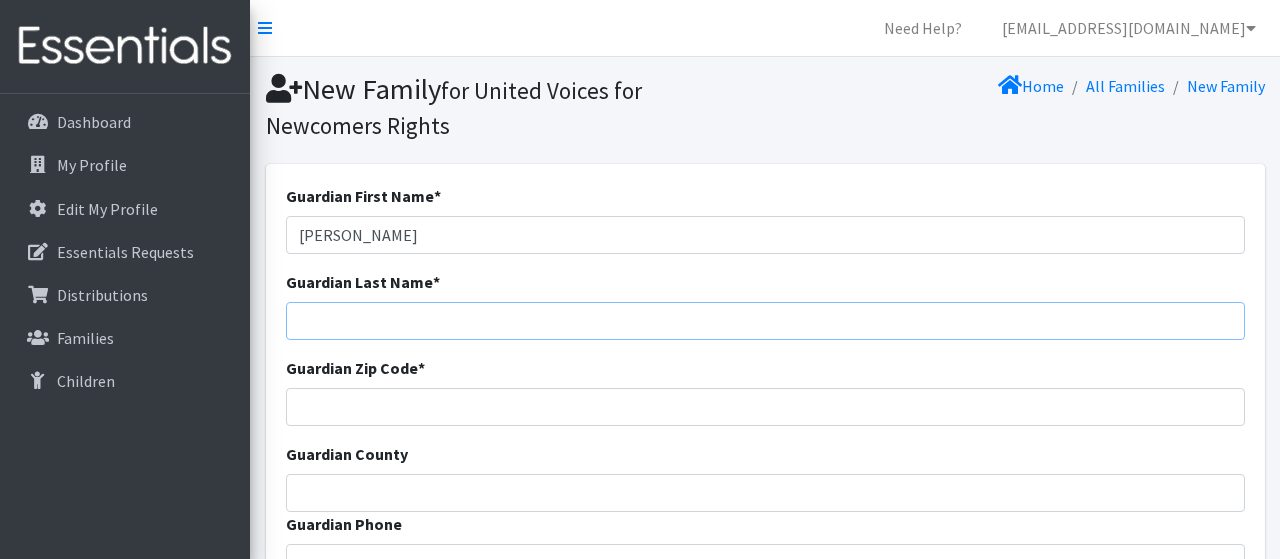 click on "Guardian Last Name  *" at bounding box center (765, 321) 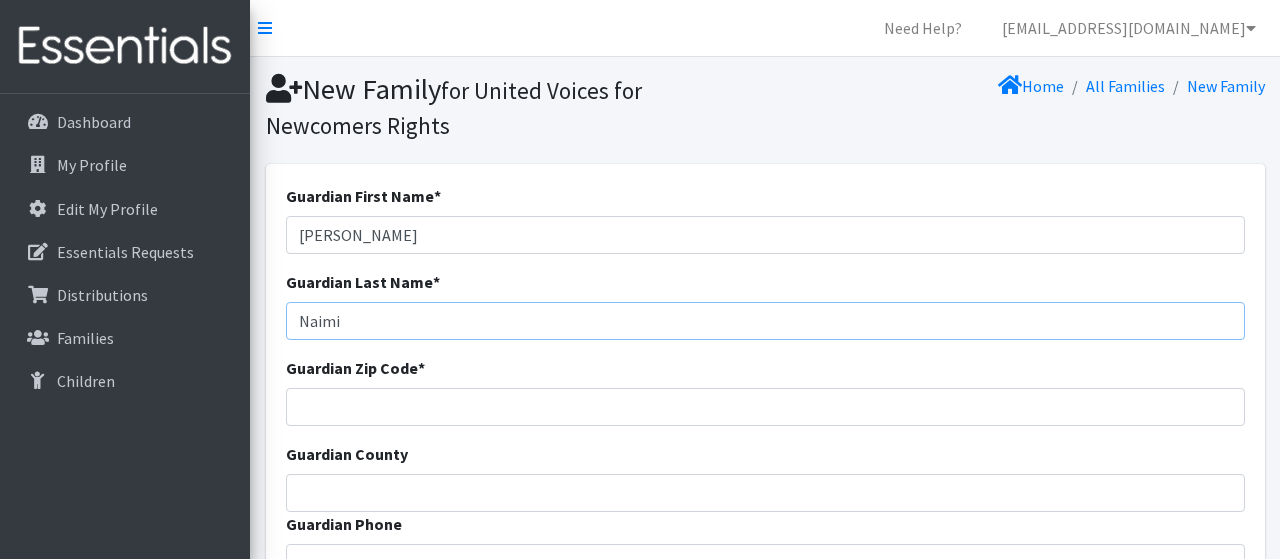 type on "Naimi" 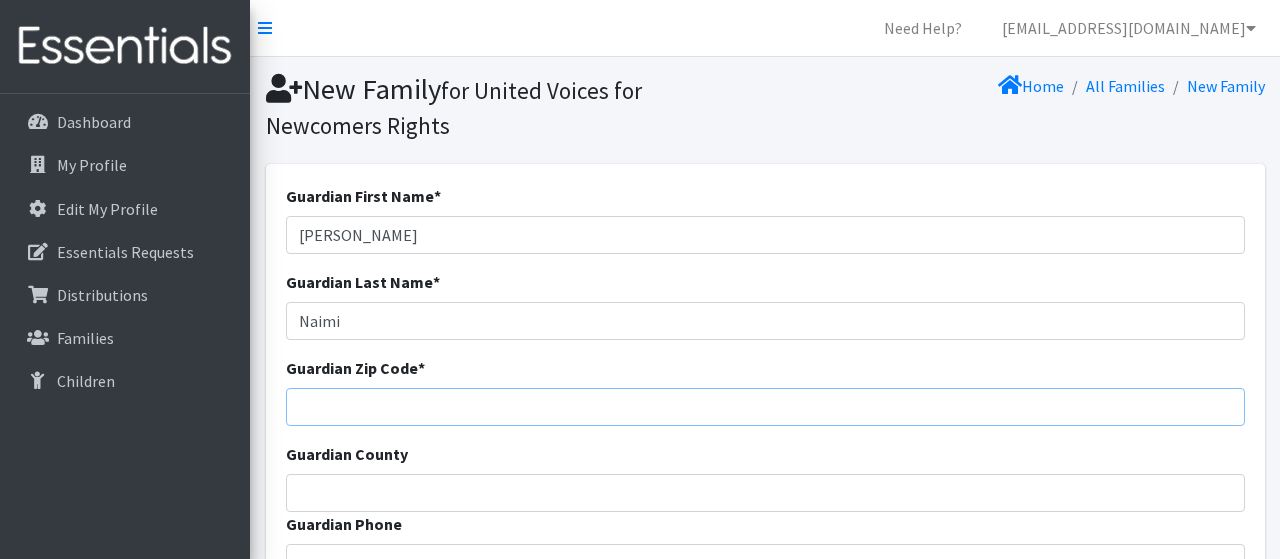 click on "Guardian Zip Code  *" at bounding box center [765, 407] 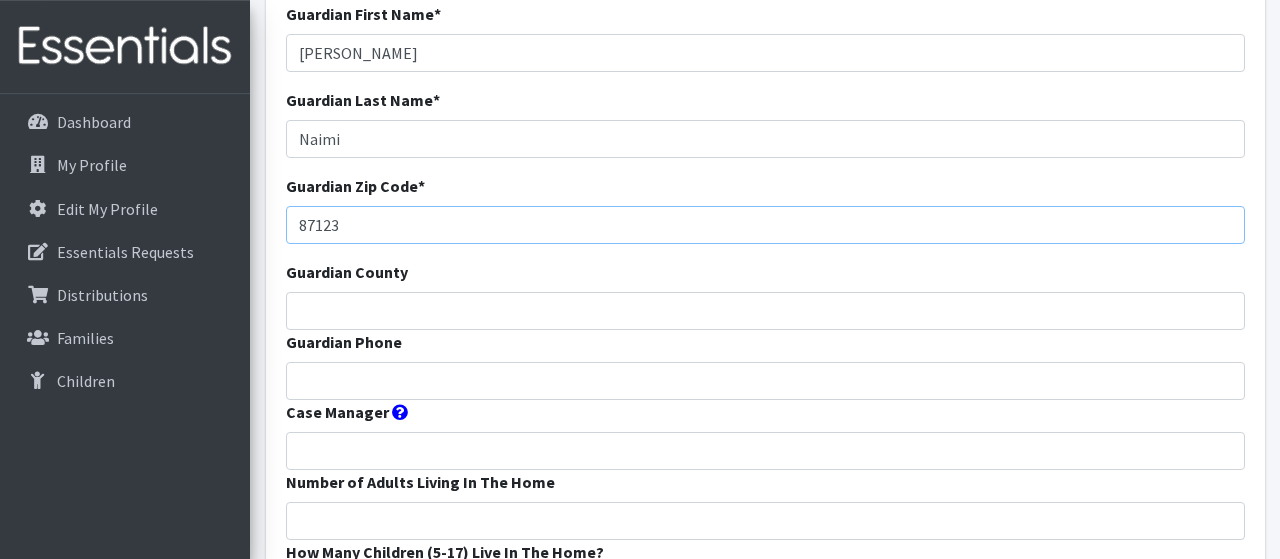 scroll, scrollTop: 185, scrollLeft: 0, axis: vertical 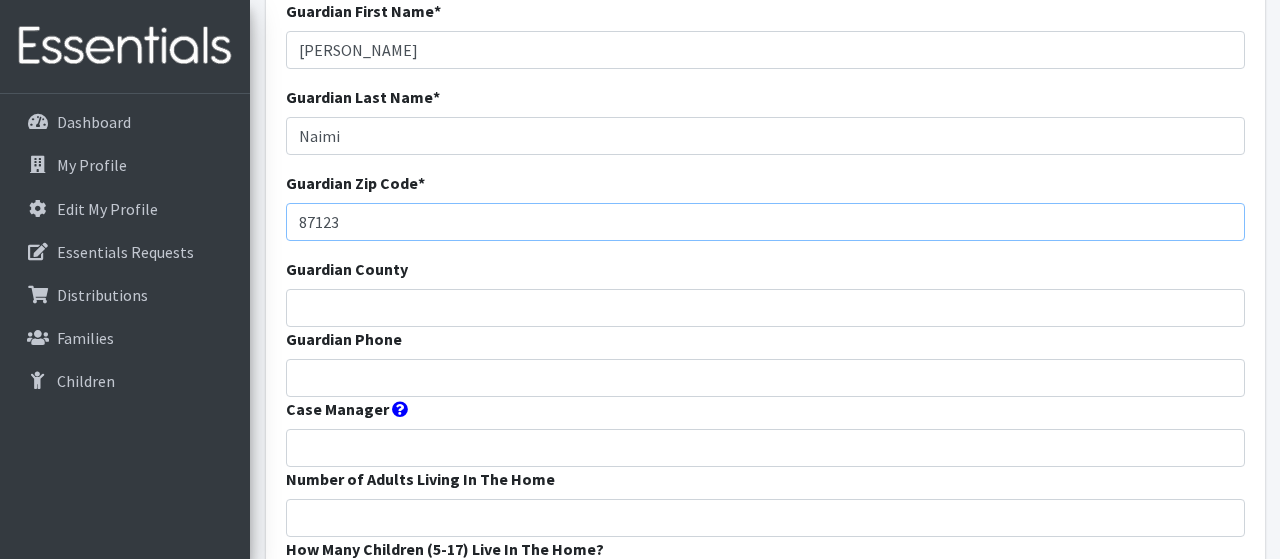 type on "87123" 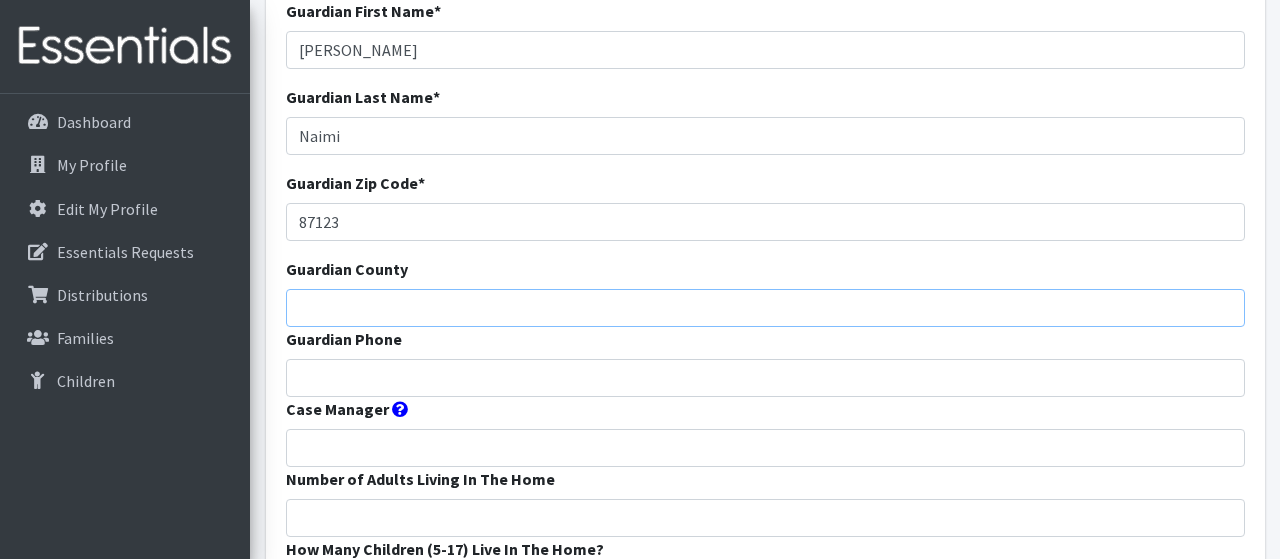 click on "Guardian County" at bounding box center (765, 308) 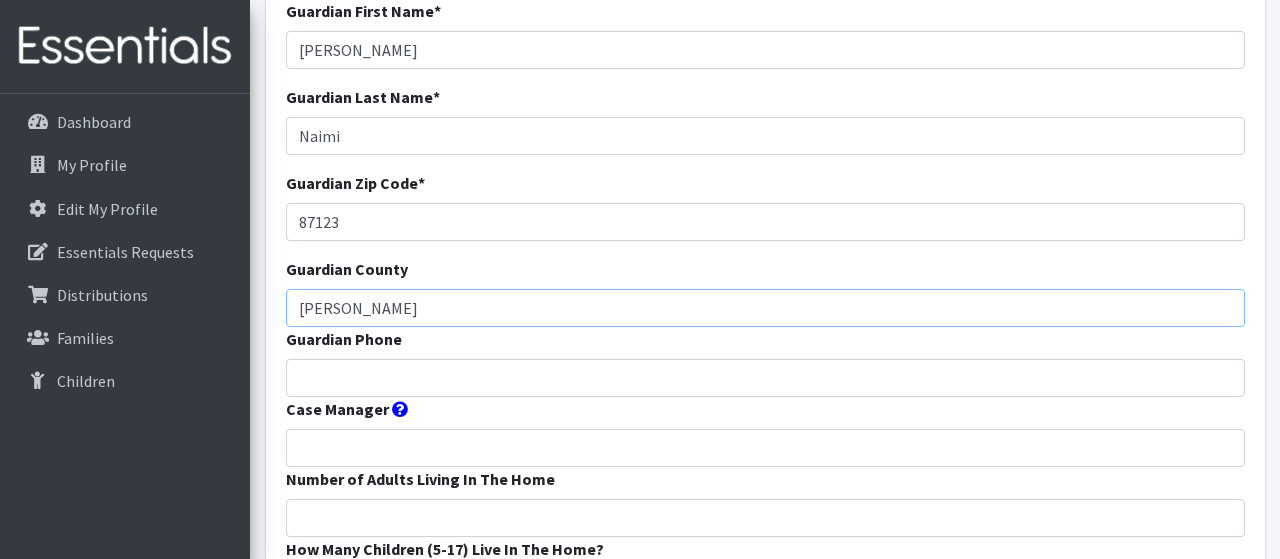 type on "bernallio" 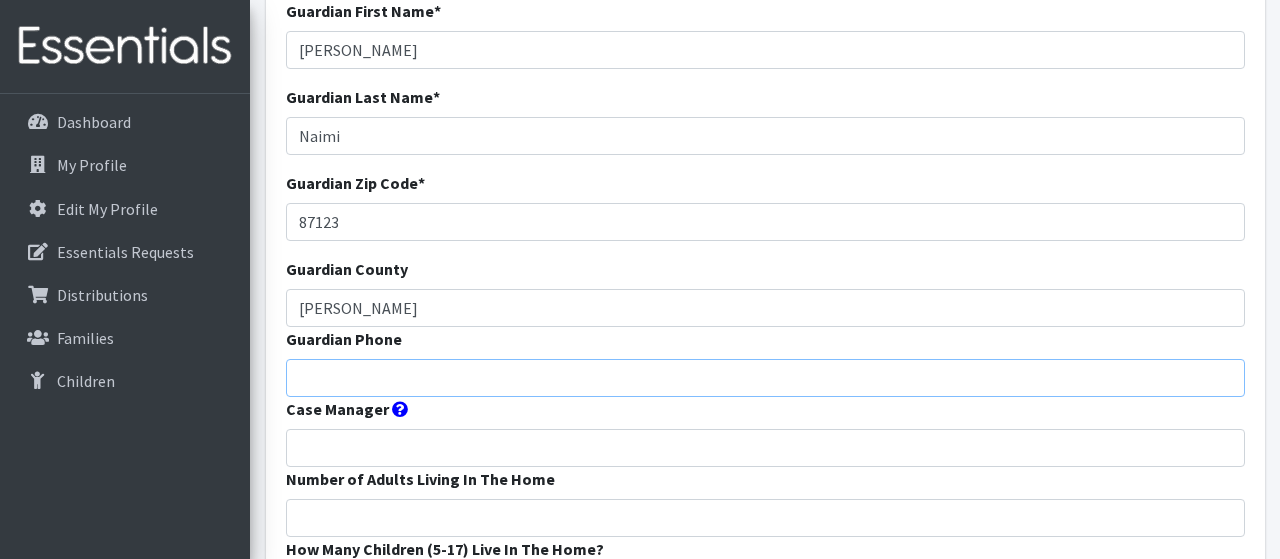 click on "Guardian Phone" at bounding box center (765, 378) 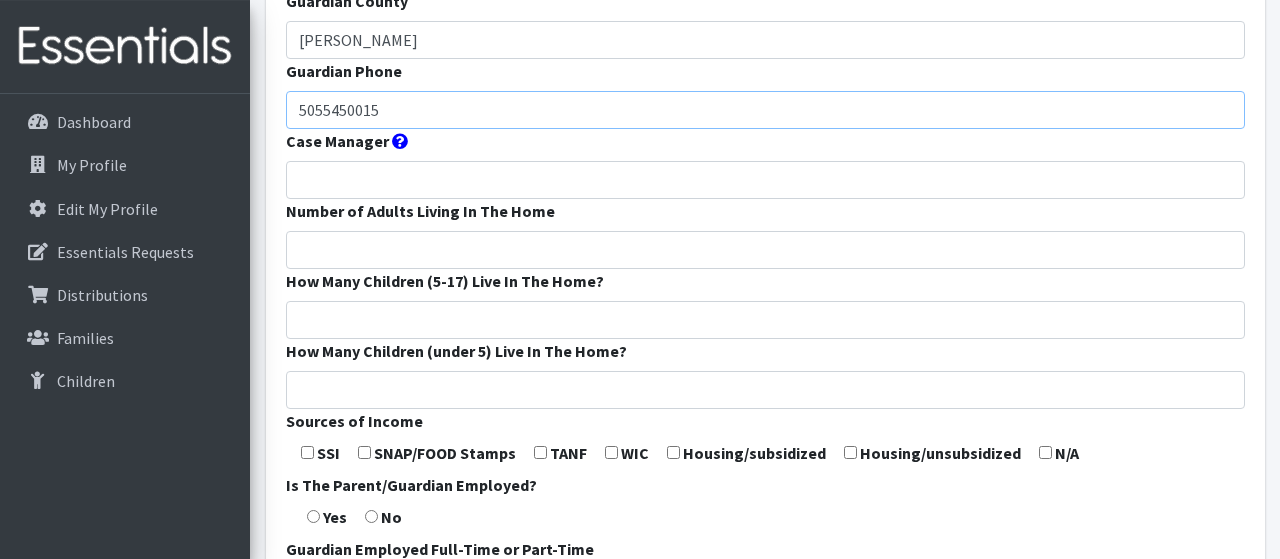 scroll, scrollTop: 455, scrollLeft: 0, axis: vertical 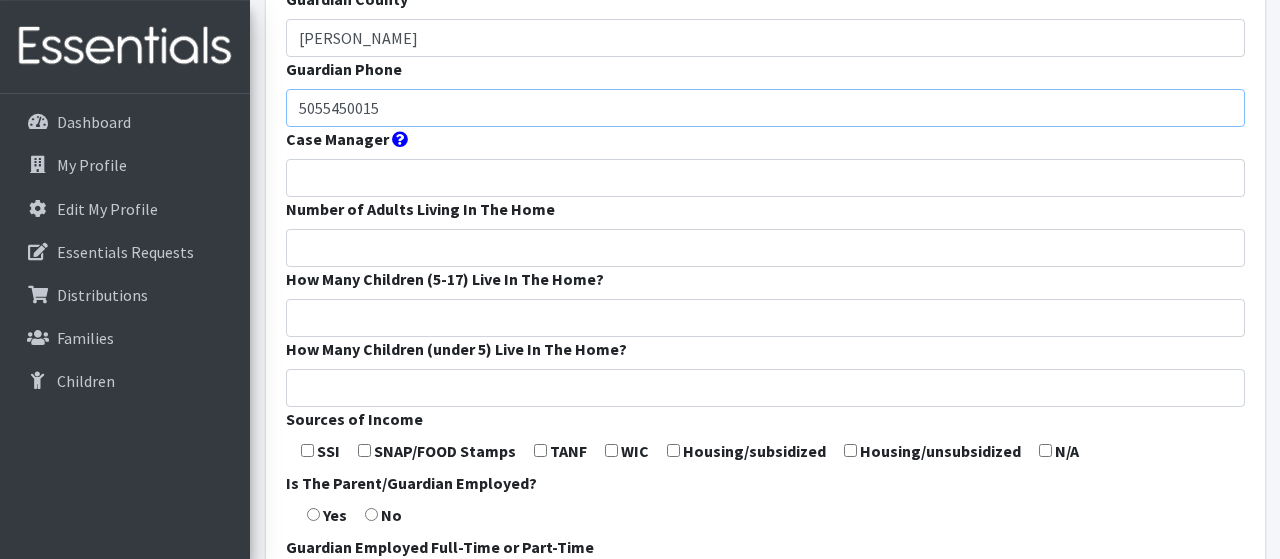 type on "5055450015" 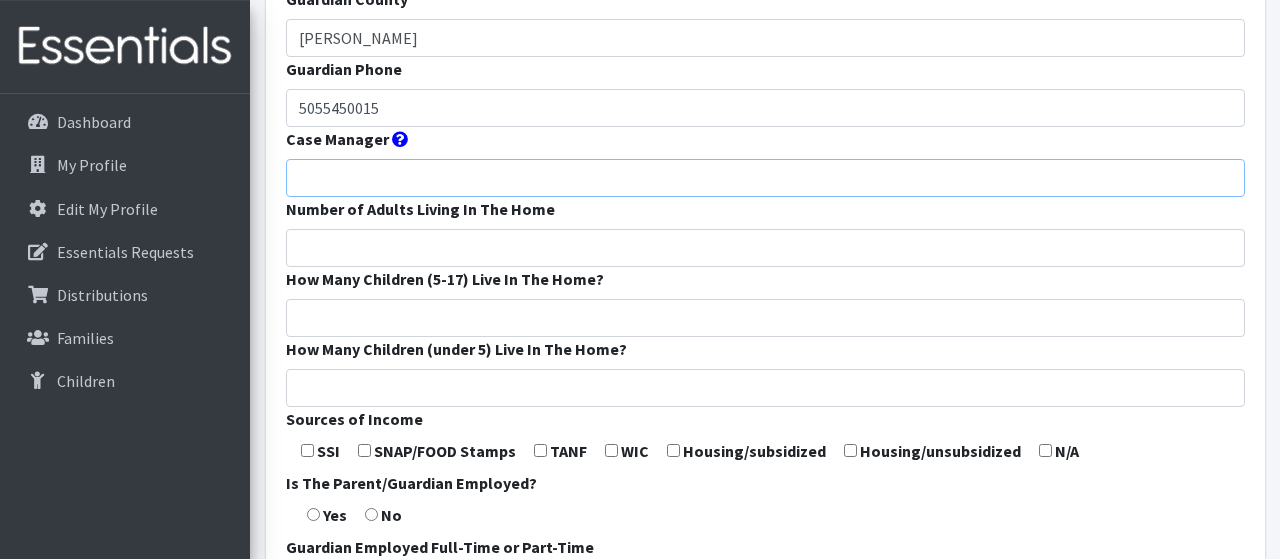 click on "Case Manager" at bounding box center (765, 178) 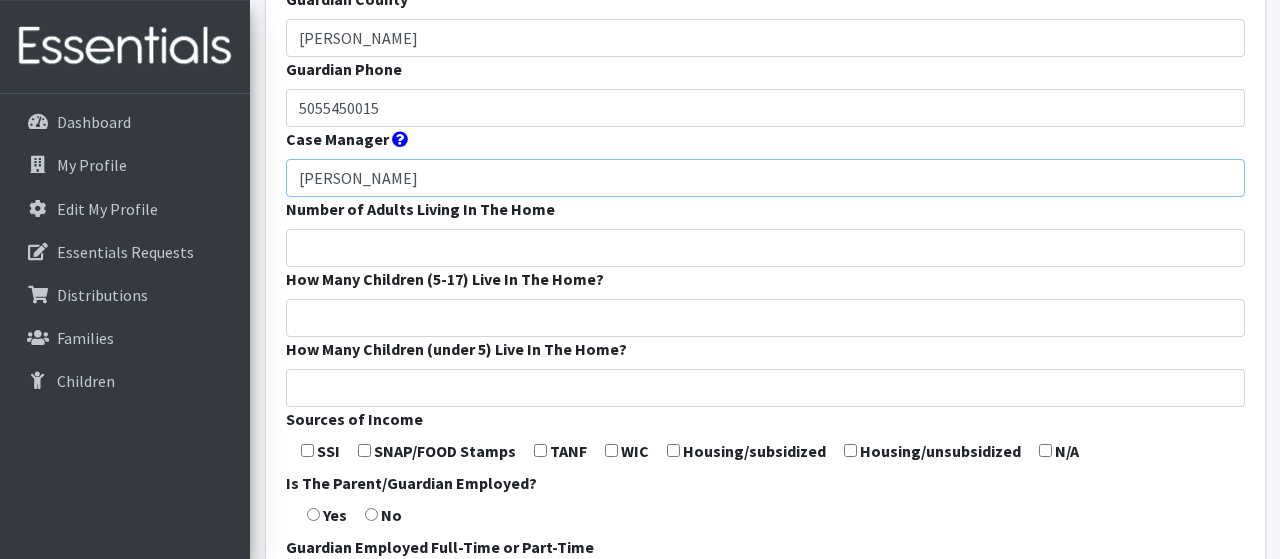 type on "Martin" 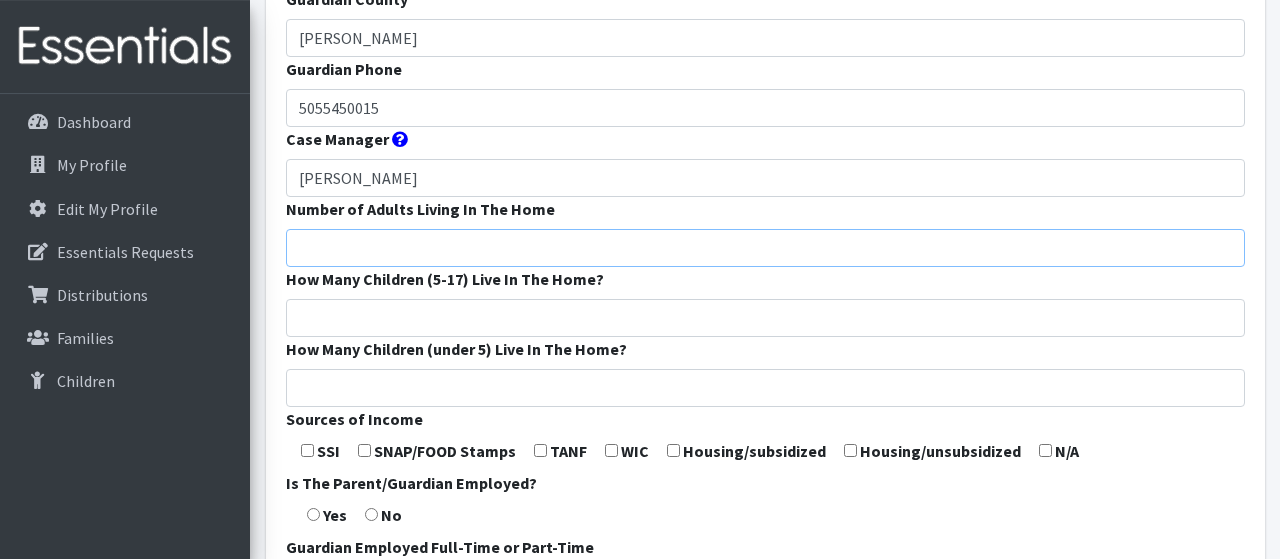 click on "Number of Adults Living In The Home" at bounding box center (765, 248) 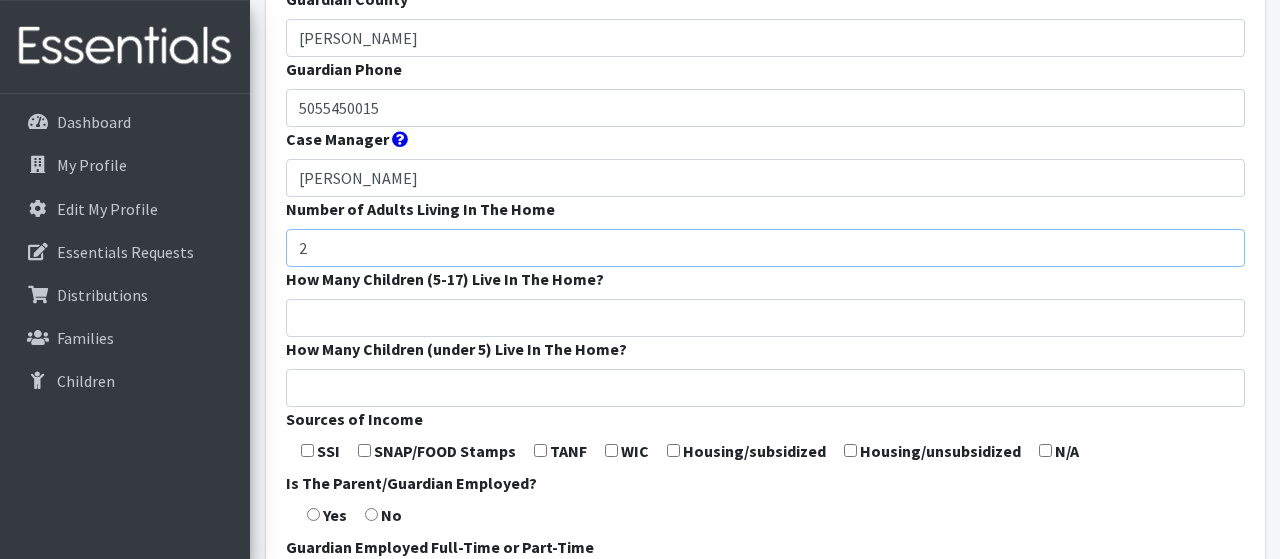 type on "2" 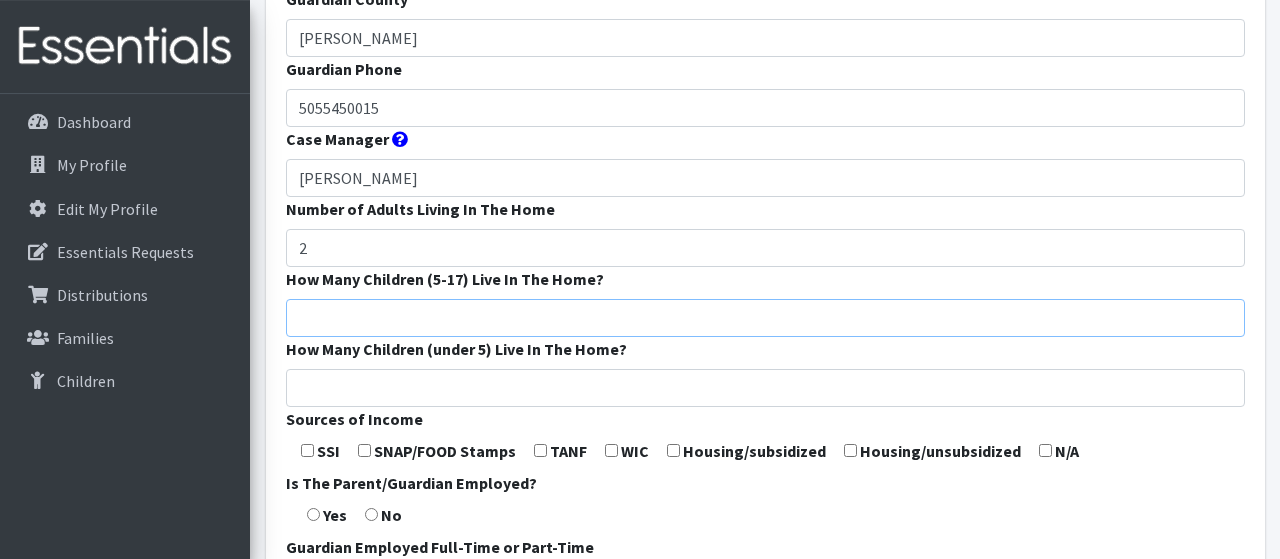 click on "How Many Children (5-17) Live In The Home?" at bounding box center [765, 318] 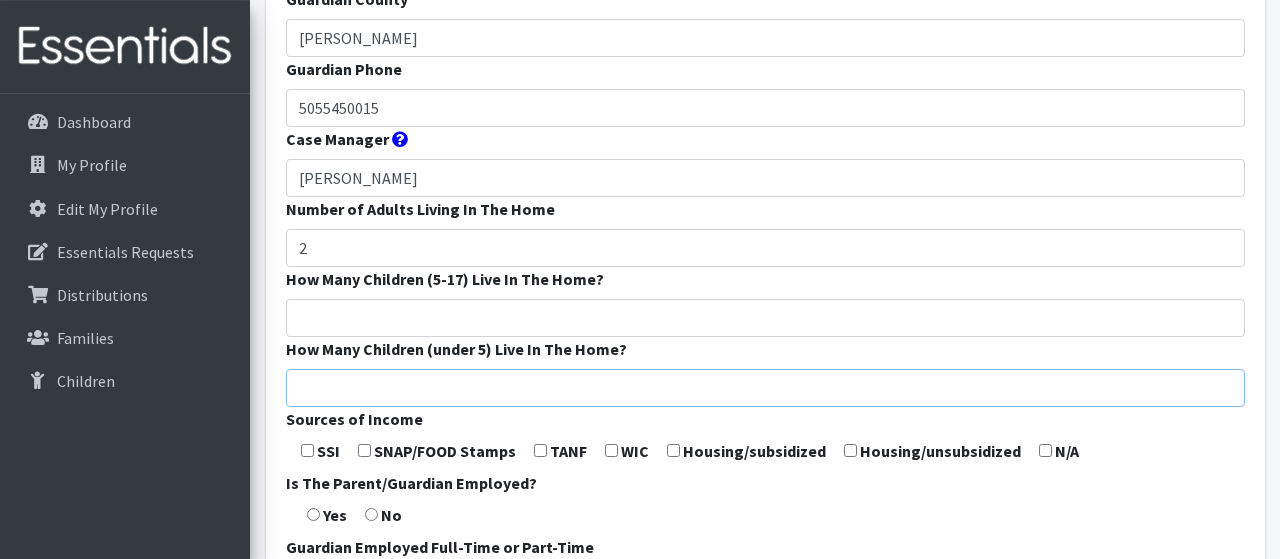 click on "How Many Children (under 5) Live In The Home?" at bounding box center (765, 388) 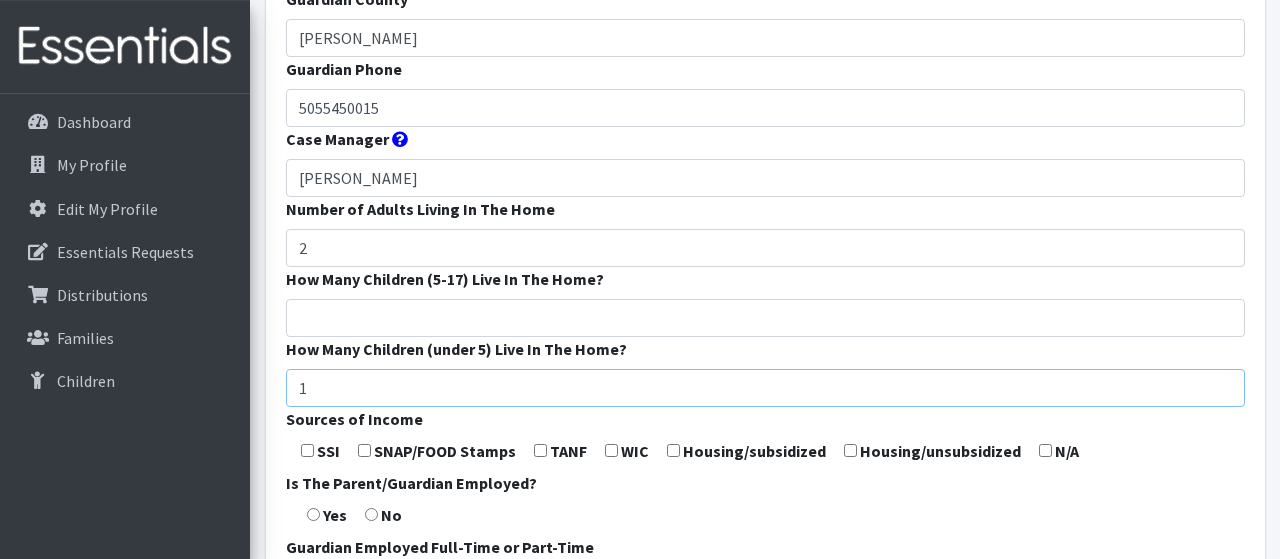 type on "1" 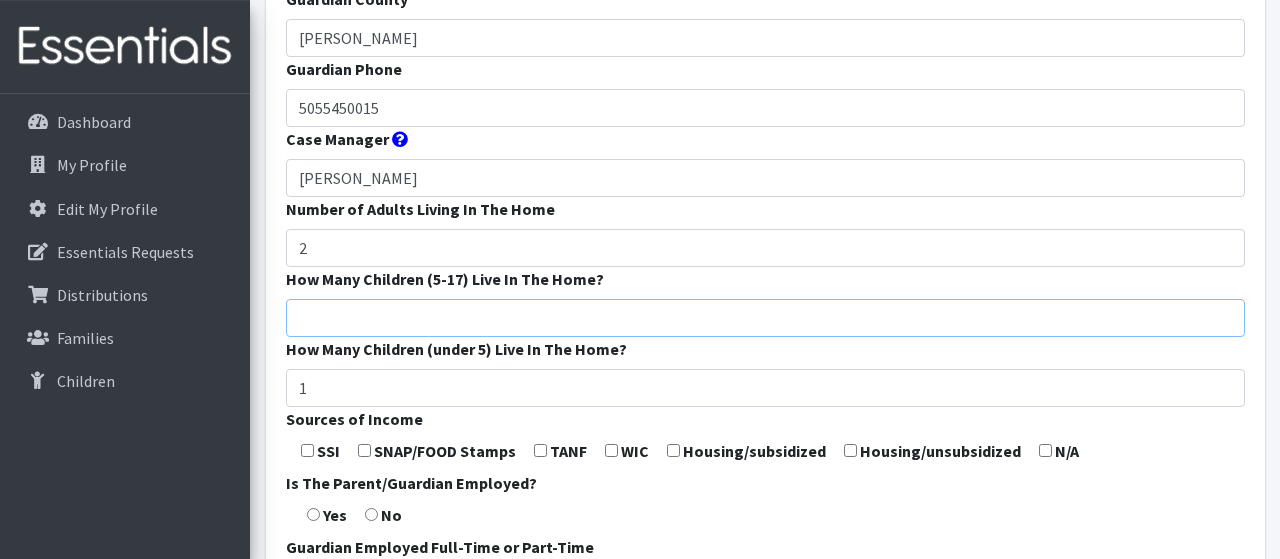 click on "How Many Children (5-17) Live In The Home?" at bounding box center (765, 318) 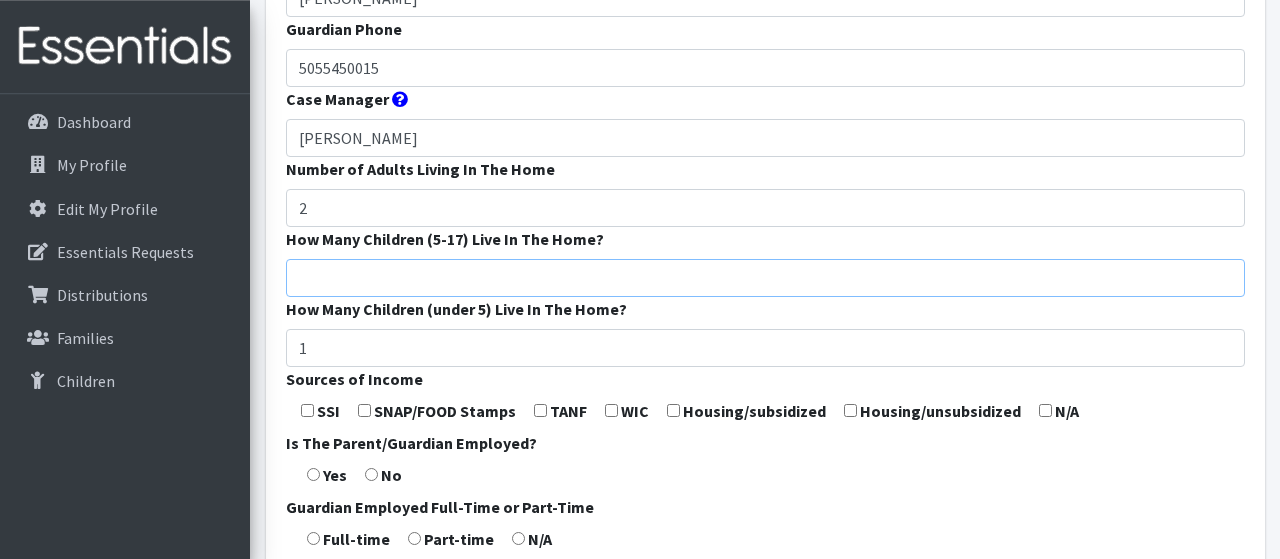 scroll, scrollTop: 498, scrollLeft: 0, axis: vertical 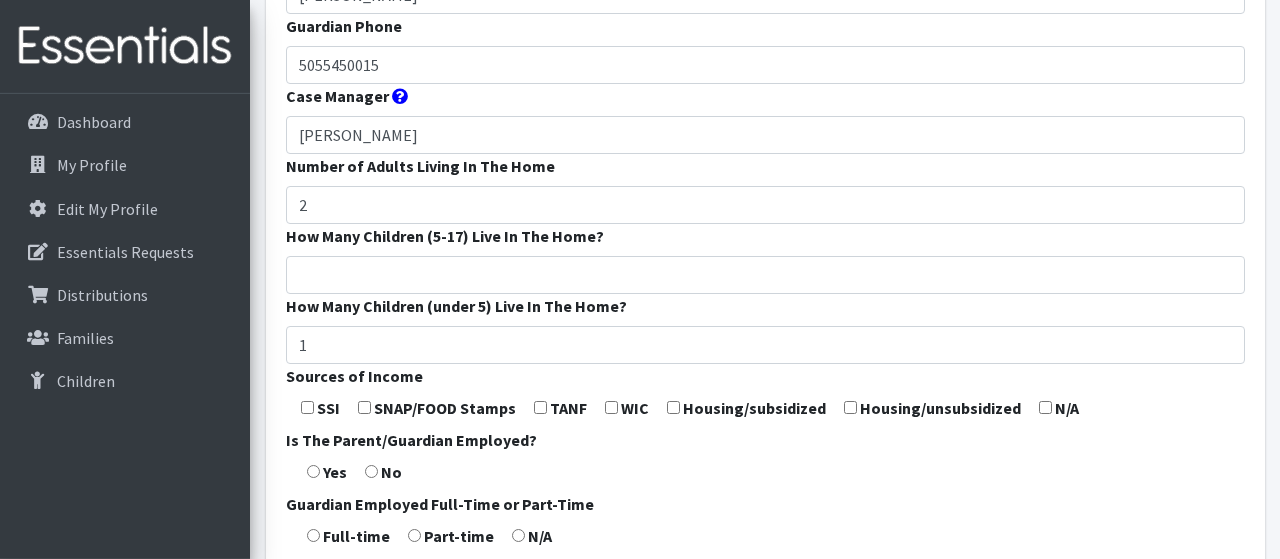 click at bounding box center [364, 407] 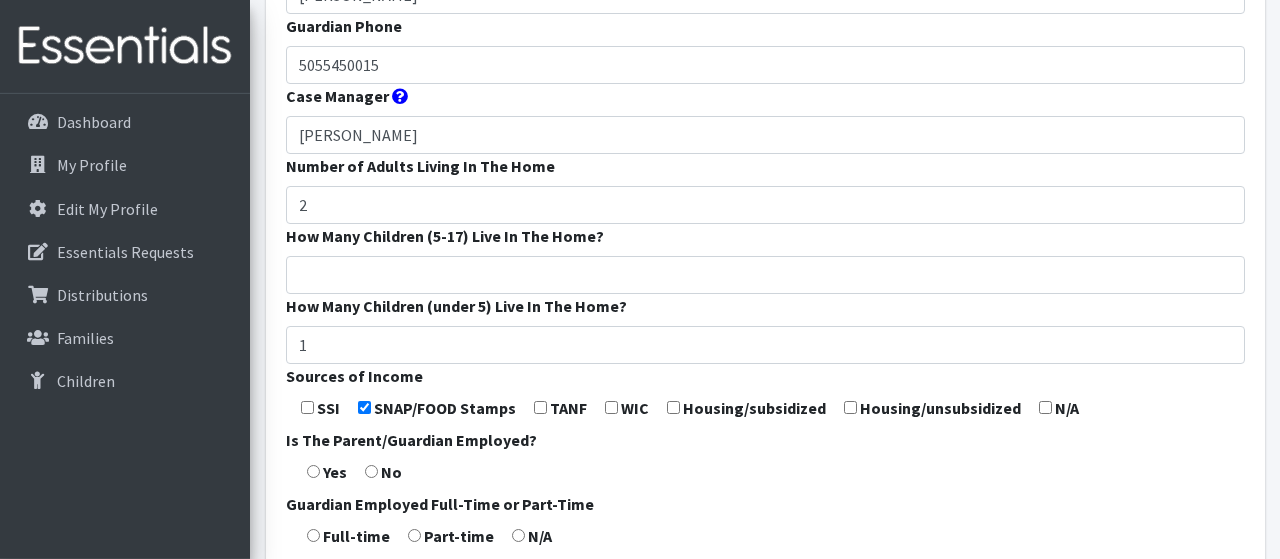 click at bounding box center (611, 407) 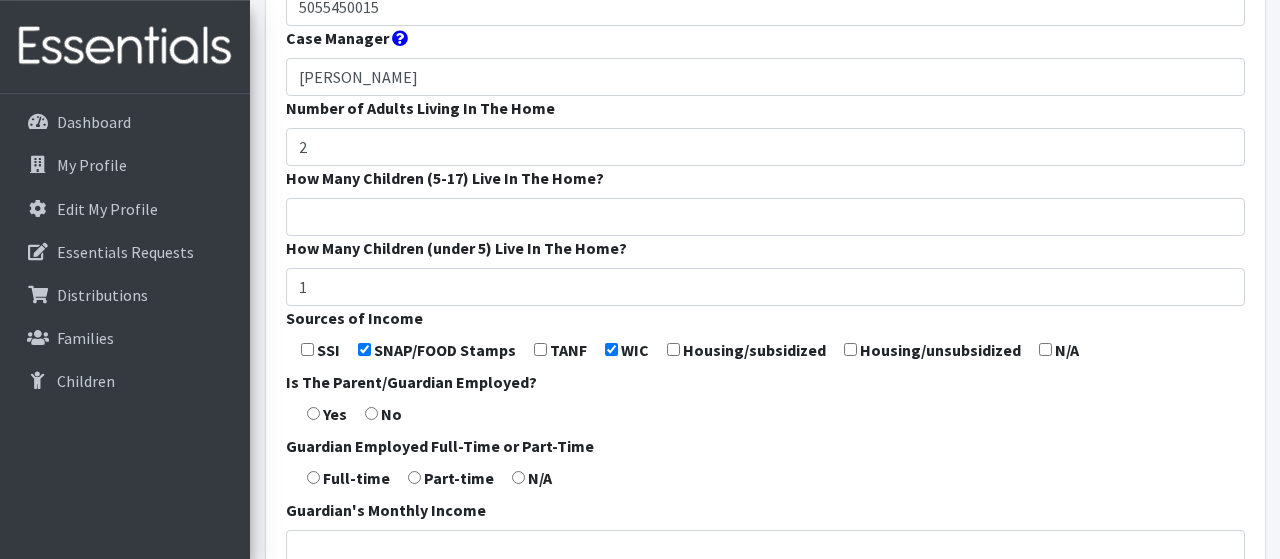 scroll, scrollTop: 568, scrollLeft: 0, axis: vertical 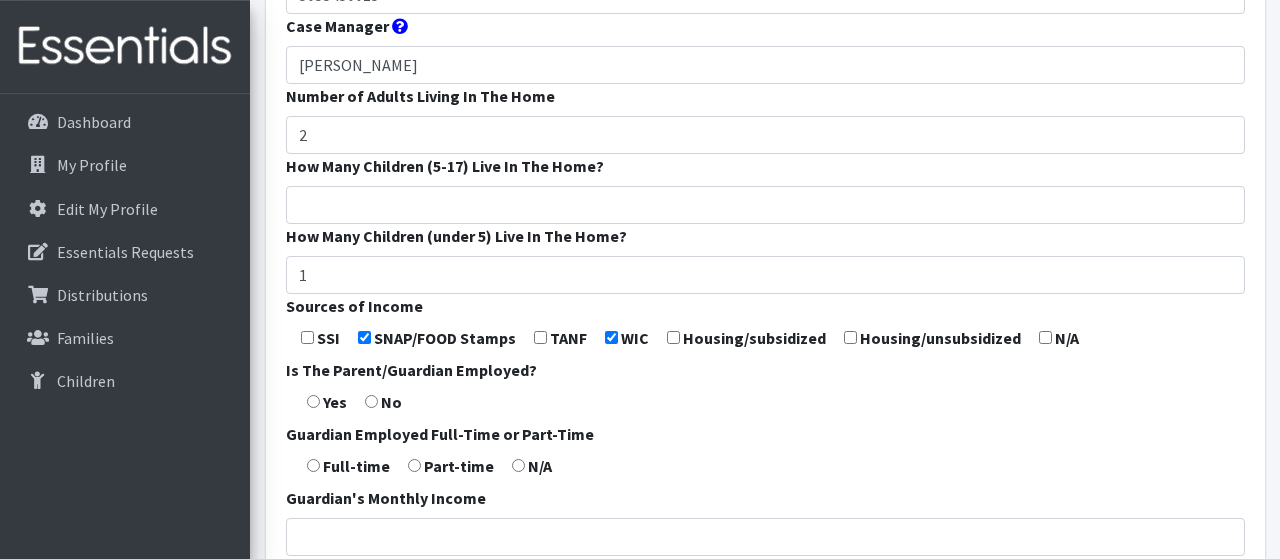 click at bounding box center [371, 401] 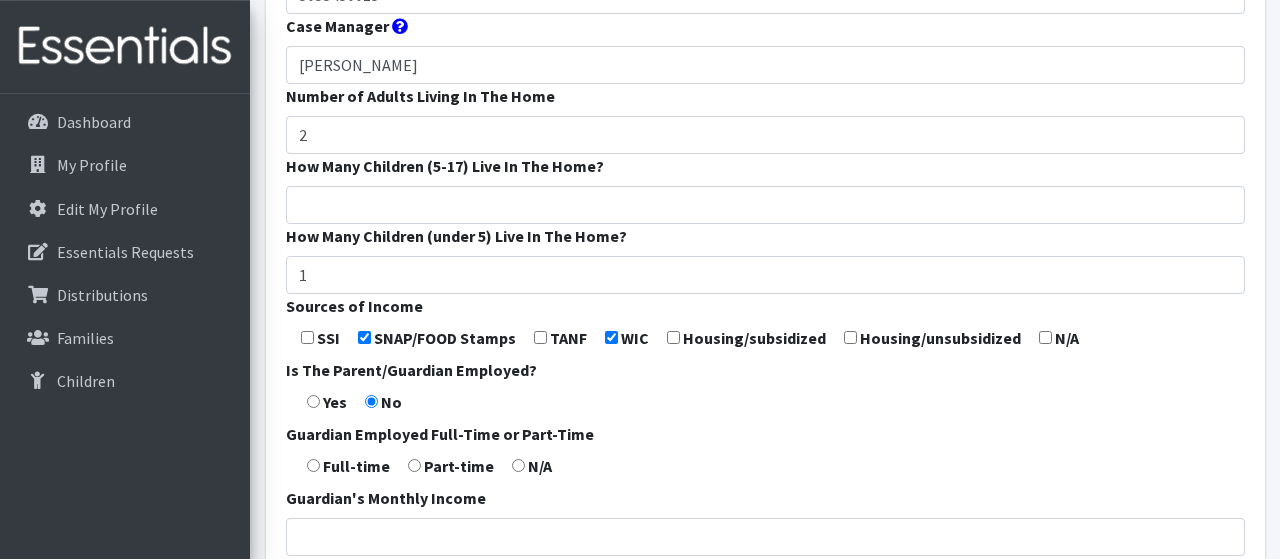 click at bounding box center (518, 465) 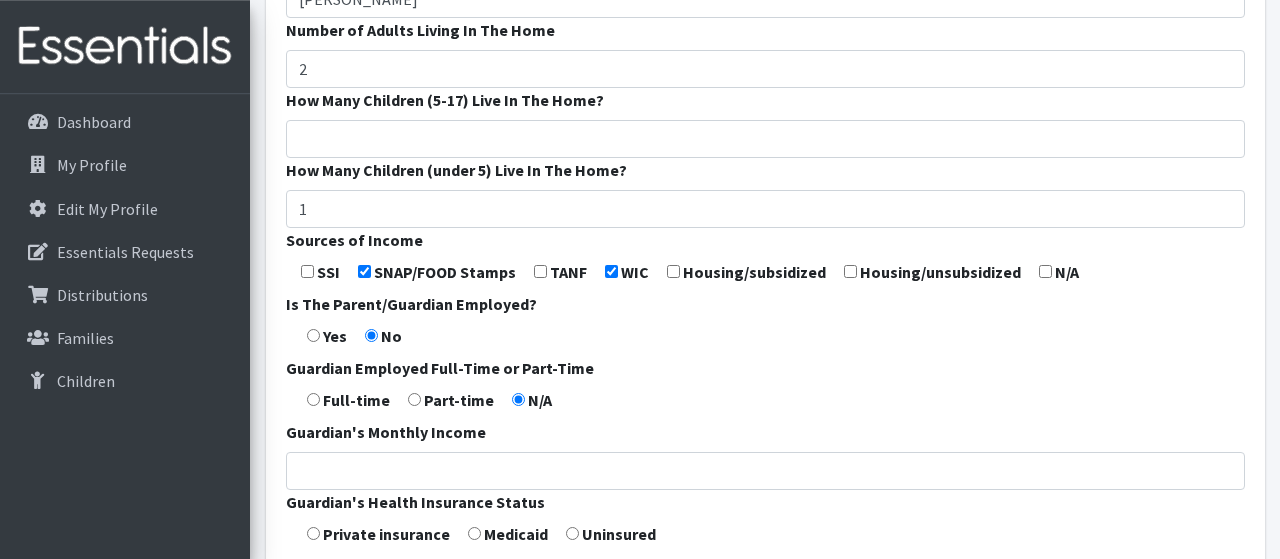 scroll, scrollTop: 635, scrollLeft: 0, axis: vertical 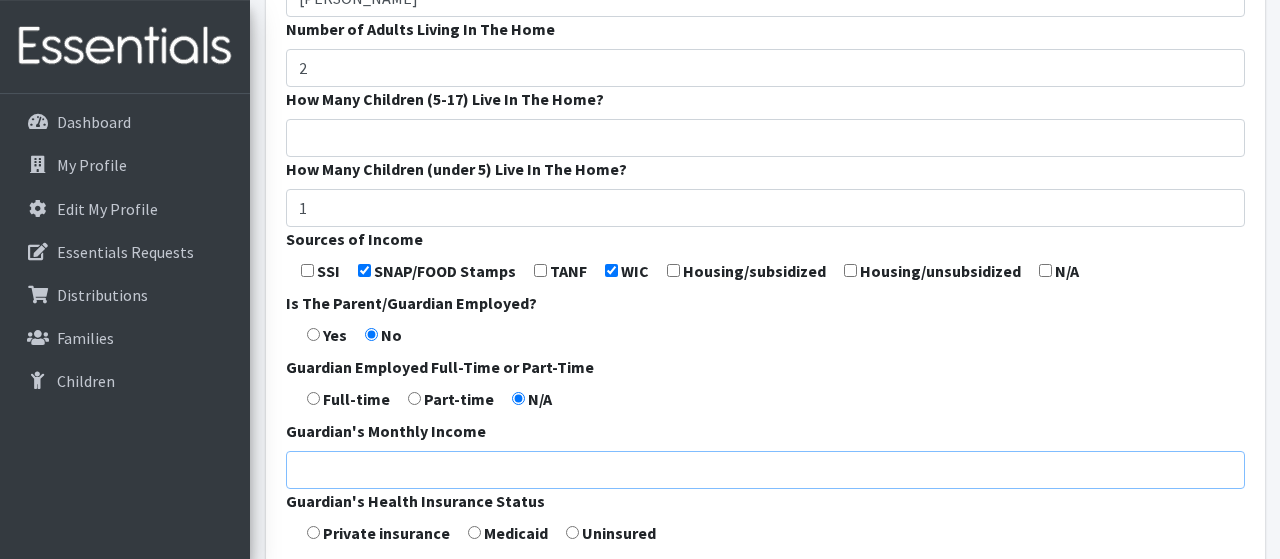 click on "Guardian's Monthly Income" at bounding box center (765, 470) 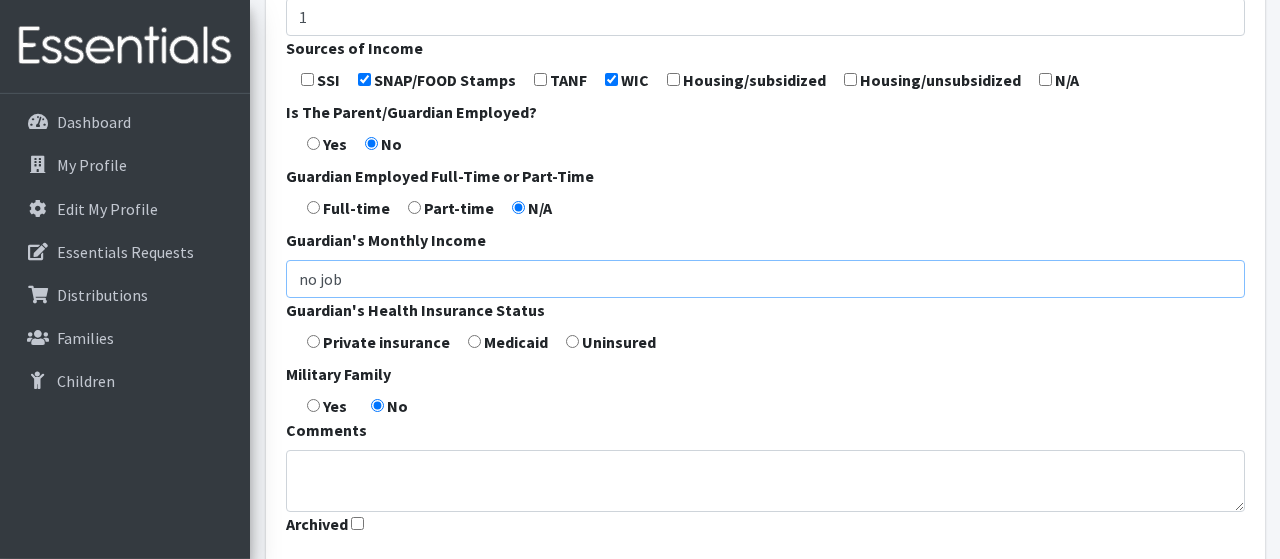 scroll, scrollTop: 827, scrollLeft: 0, axis: vertical 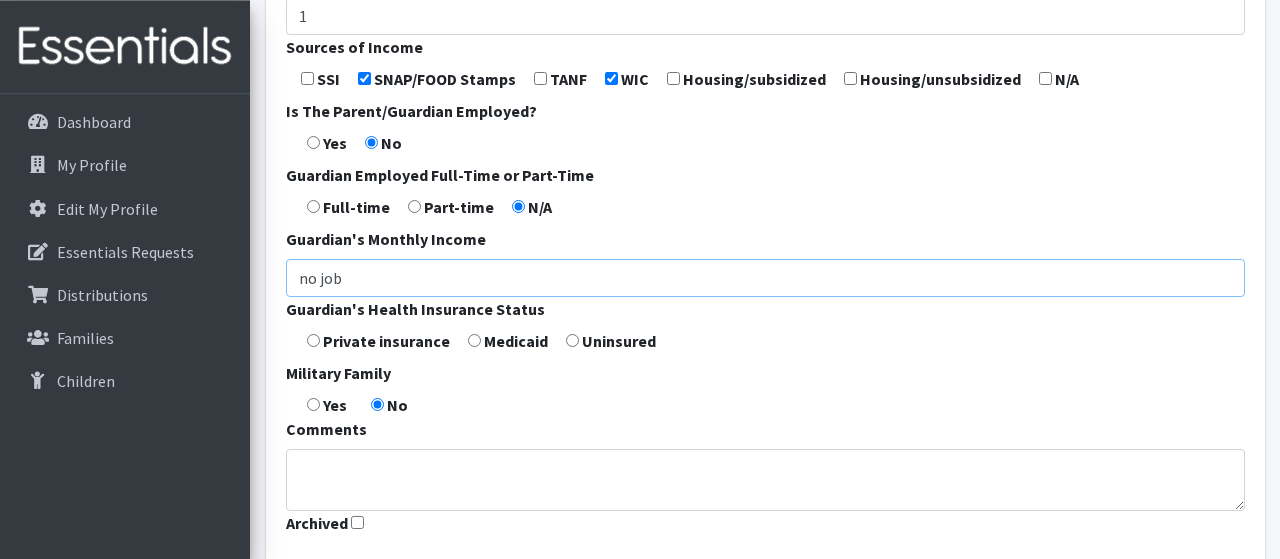 type on "no job" 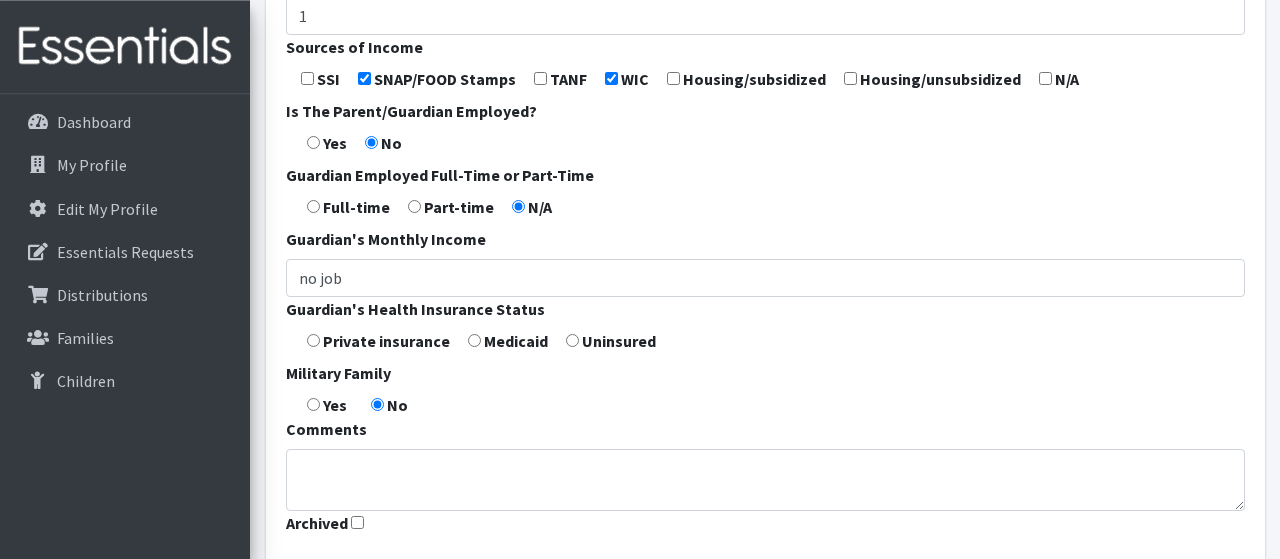 click at bounding box center [474, 340] 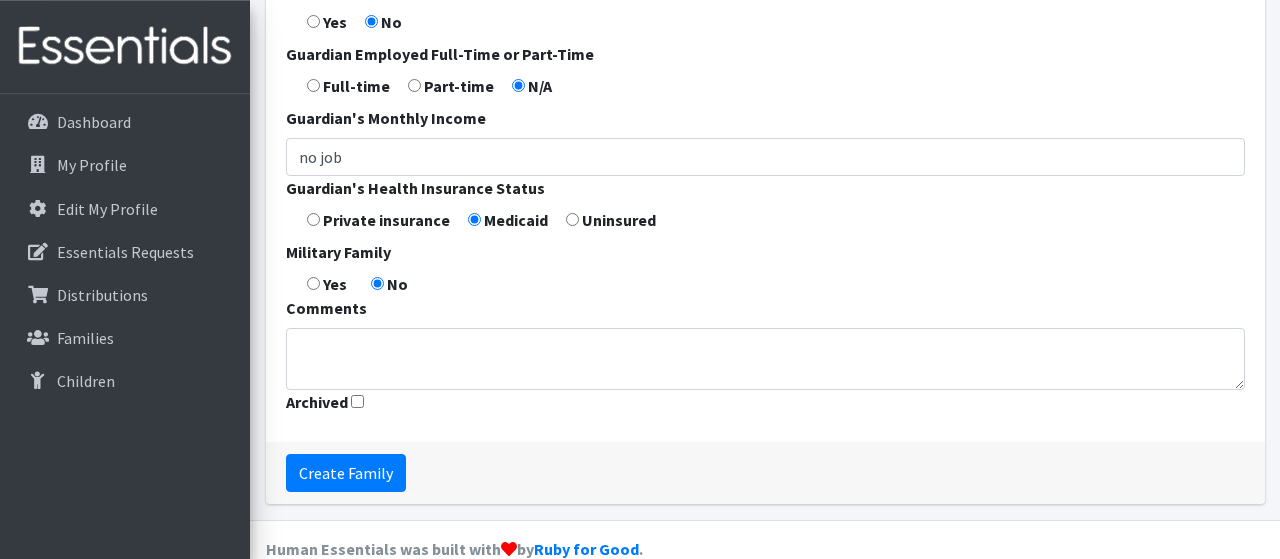 scroll, scrollTop: 948, scrollLeft: 0, axis: vertical 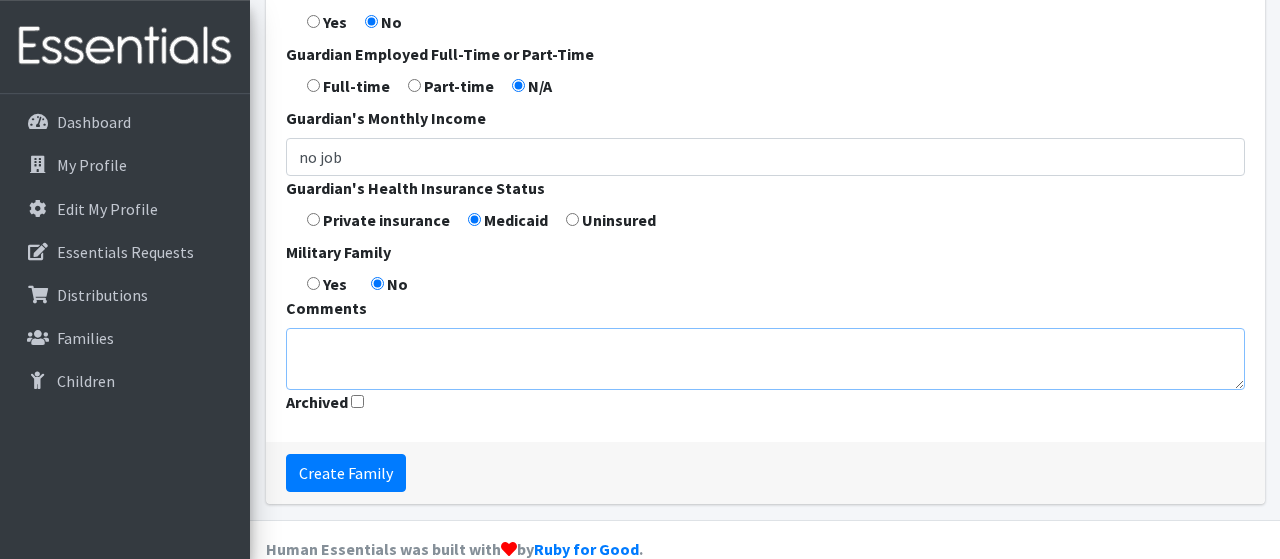 click on "Comments" at bounding box center (765, 359) 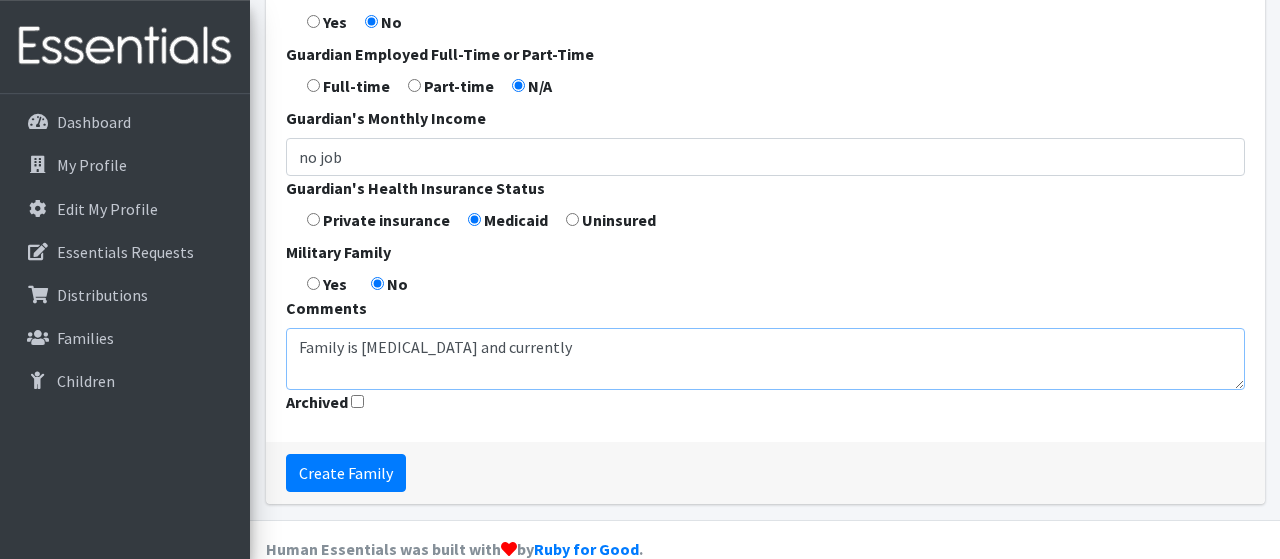 click on "Family is low income and currently" at bounding box center (765, 359) 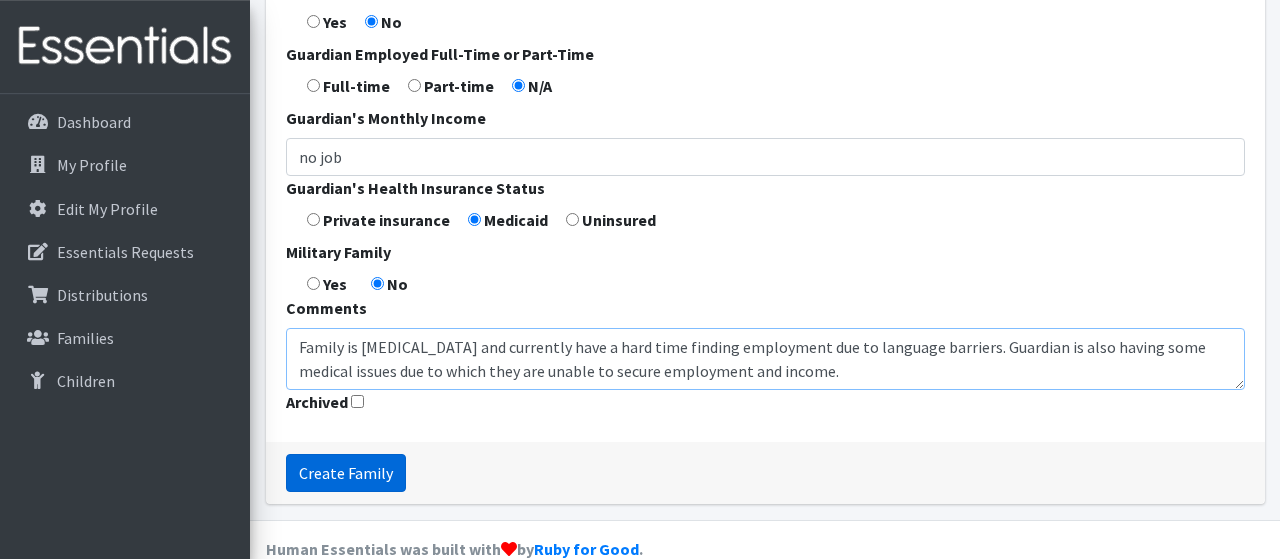 type on "Family is low income and currently have a hard time finding employment due to language barriers. Guardian is also having some medical issues due to which they are unable to secure employment and income." 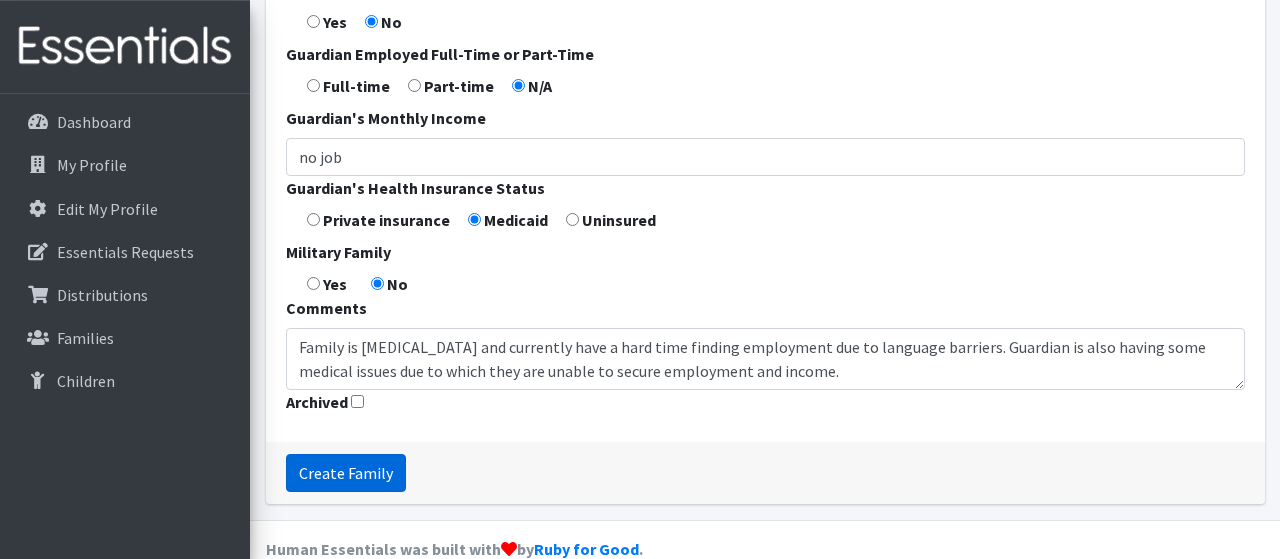 click on "Create Family" at bounding box center [346, 473] 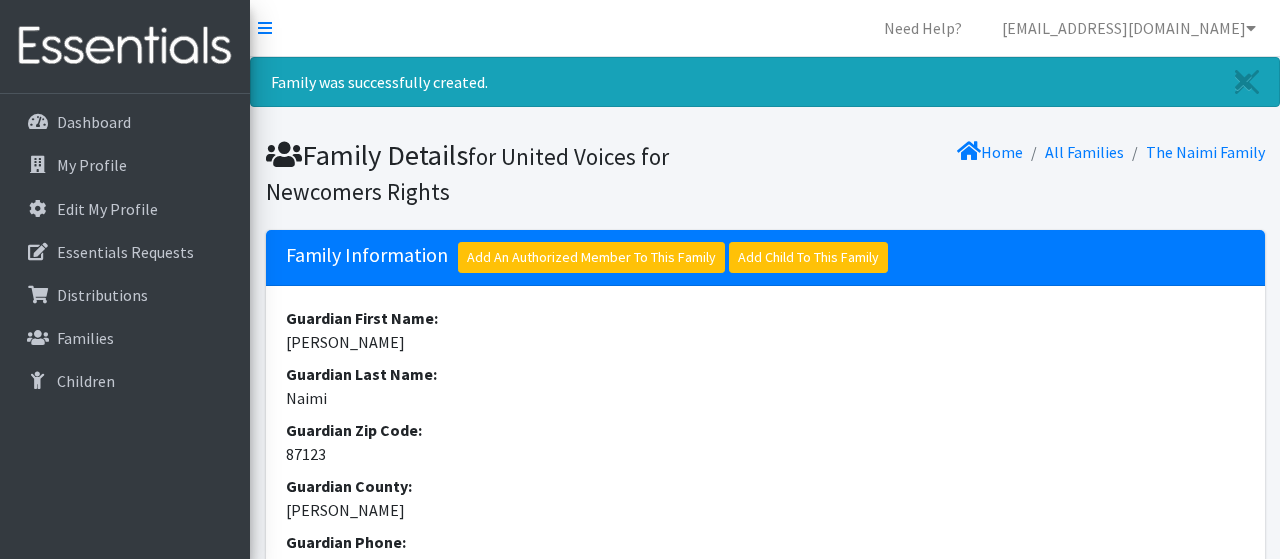 scroll, scrollTop: 0, scrollLeft: 0, axis: both 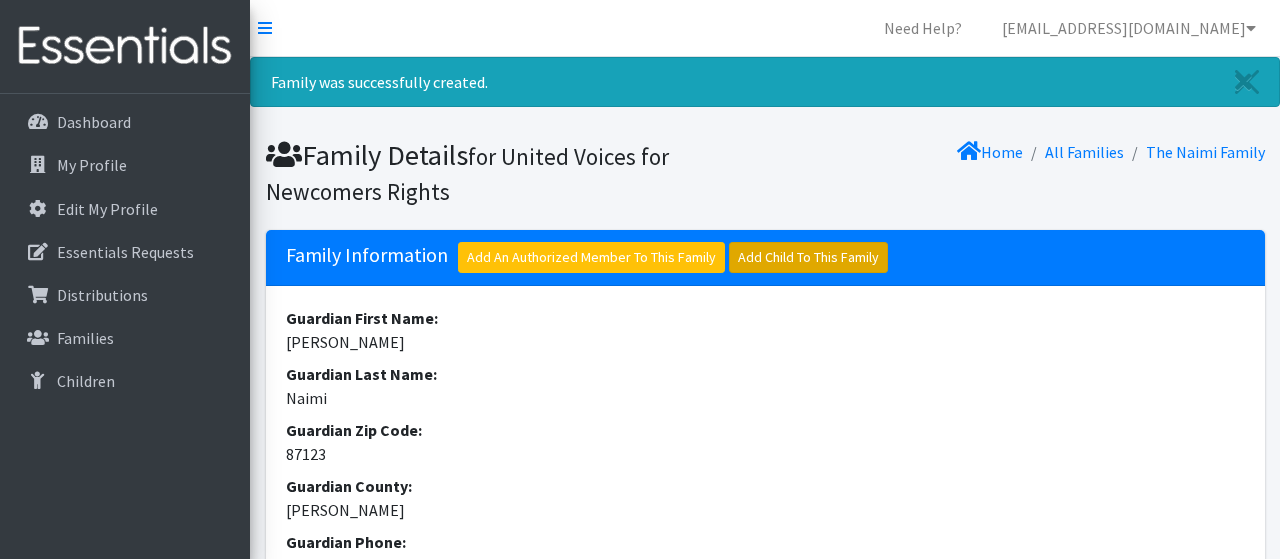 click on "Add Child To This Family" at bounding box center [808, 257] 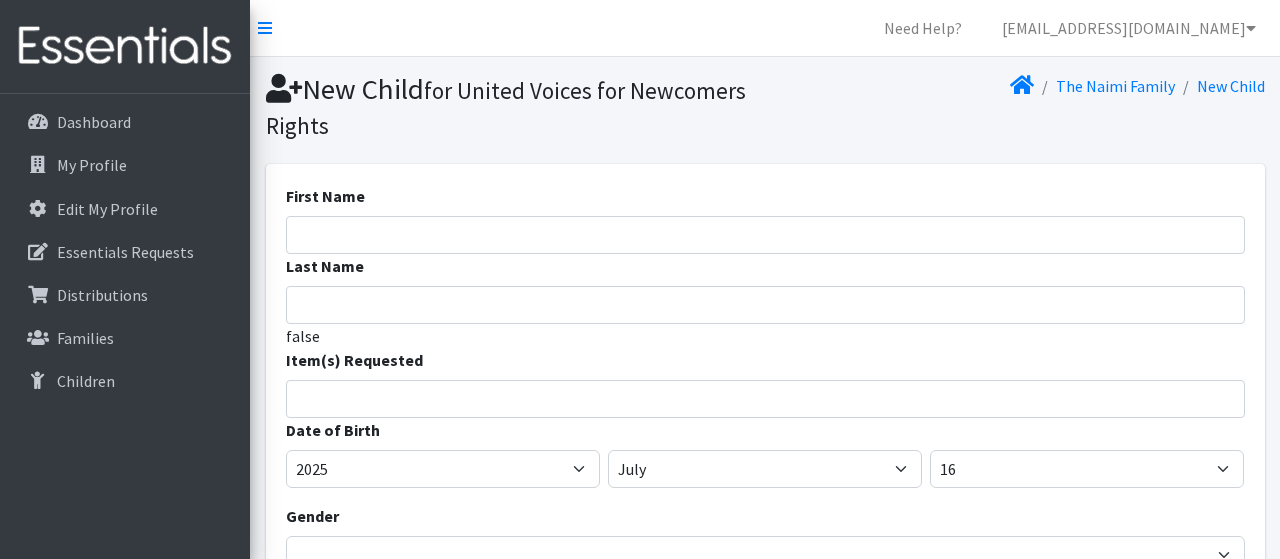 select 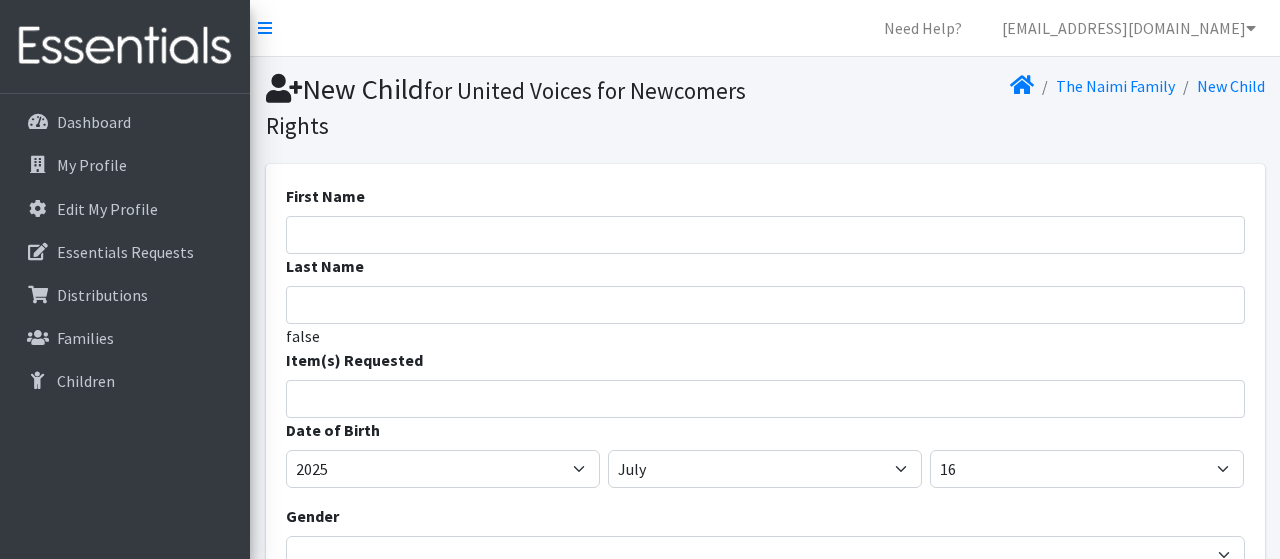 scroll, scrollTop: 0, scrollLeft: 0, axis: both 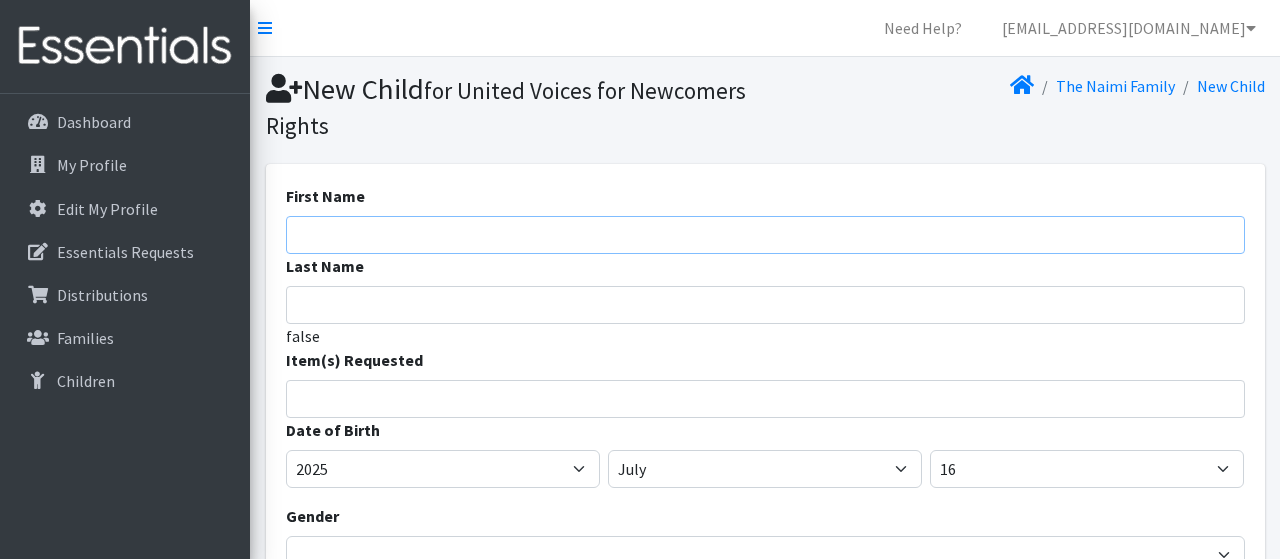 click on "First Name" at bounding box center [765, 235] 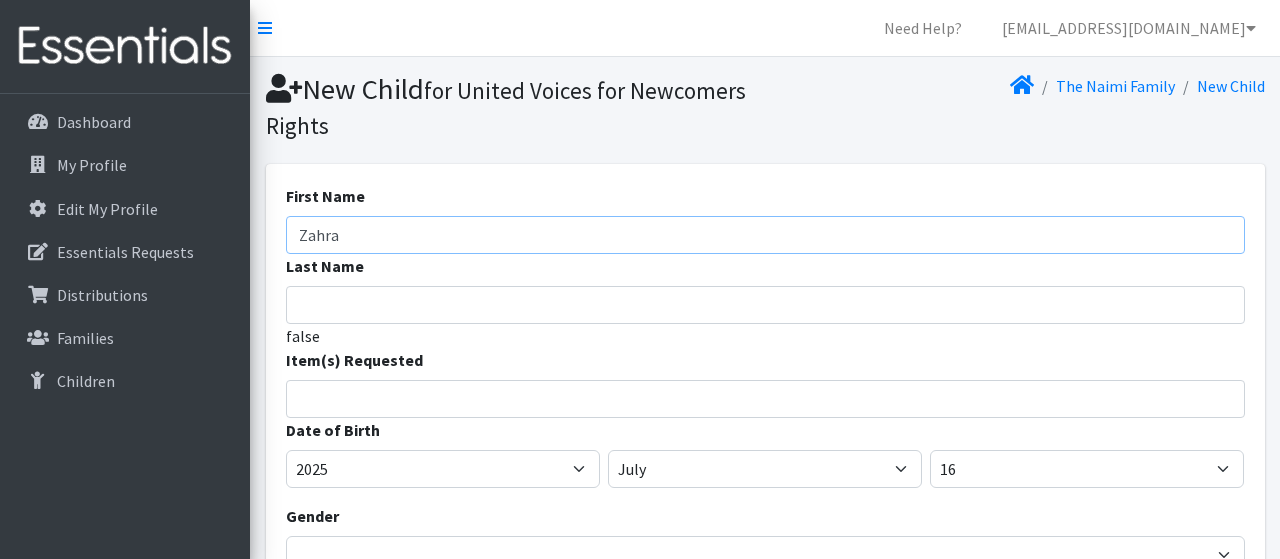 type on "Zahra" 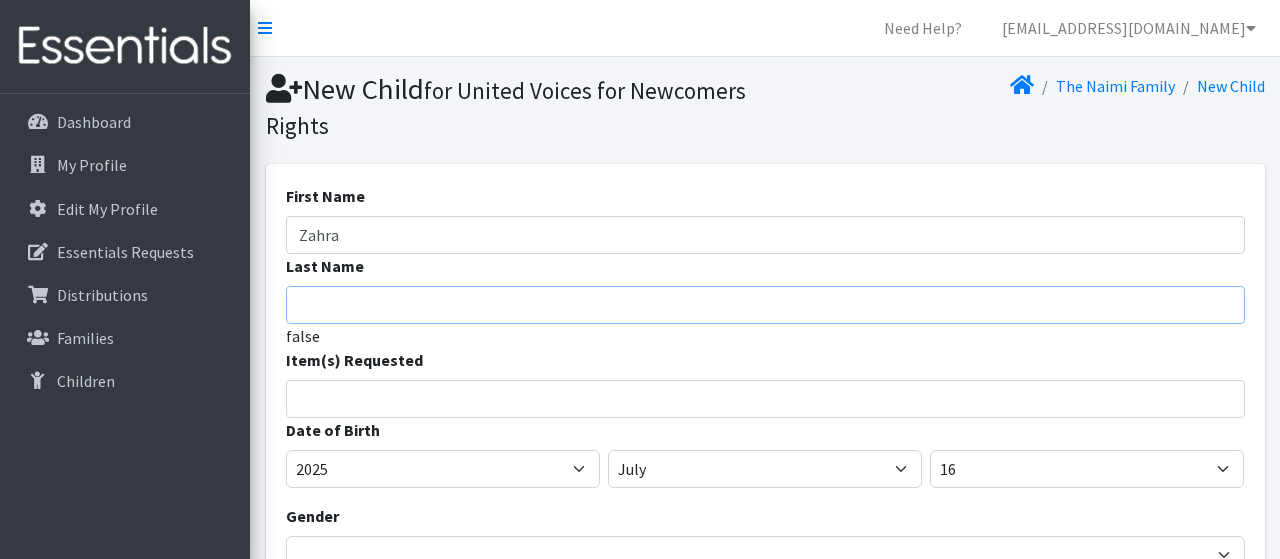 click on "Last Name" at bounding box center (765, 305) 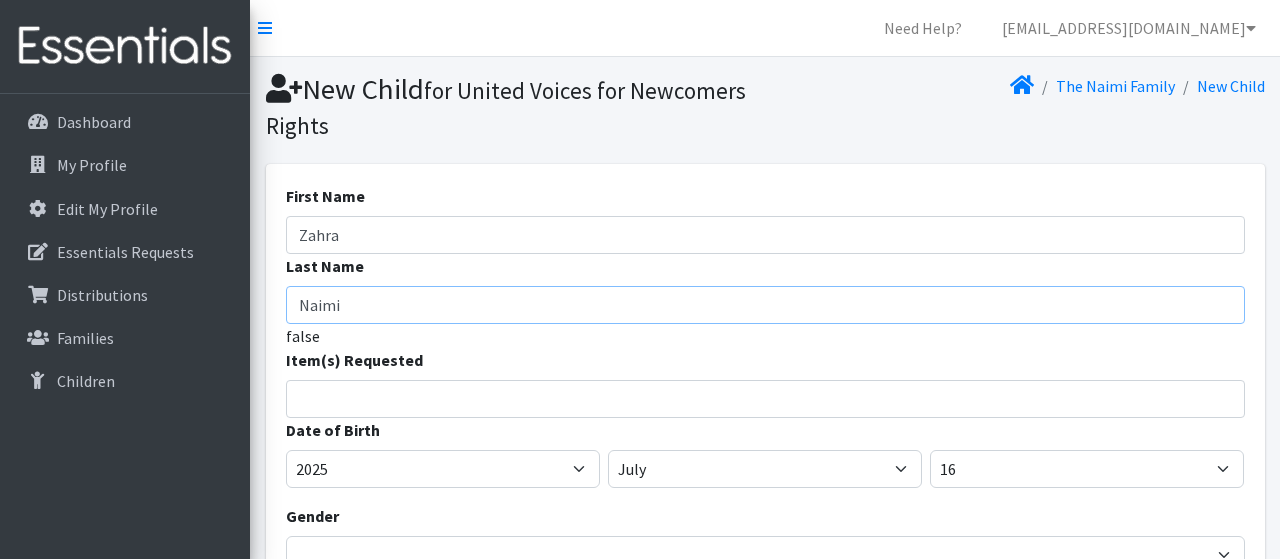 type on "Naimi" 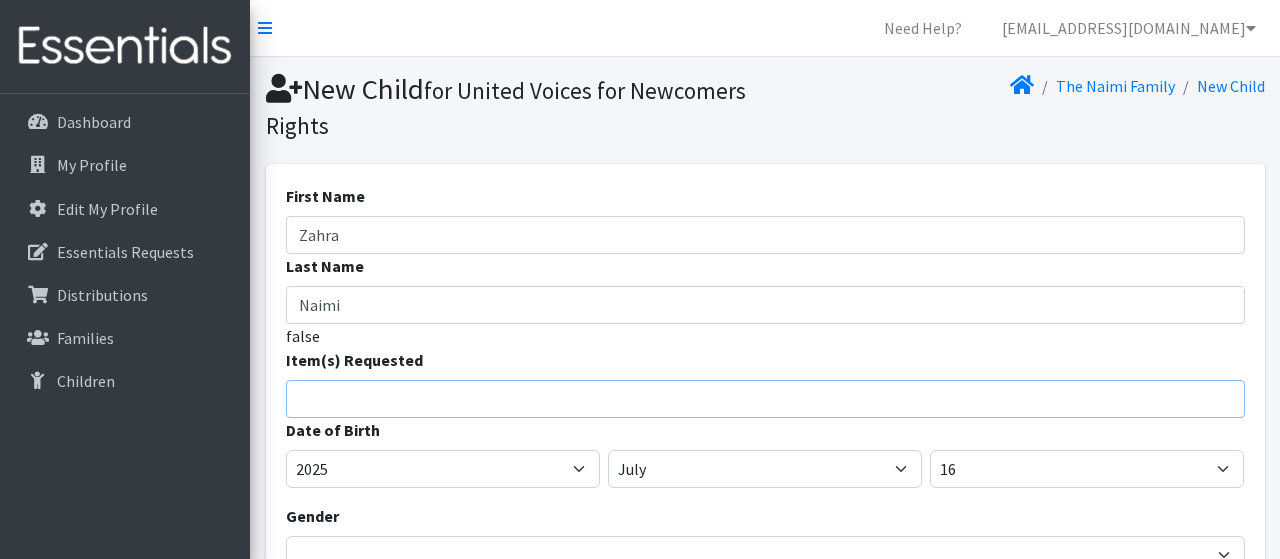 click at bounding box center (775, 393) 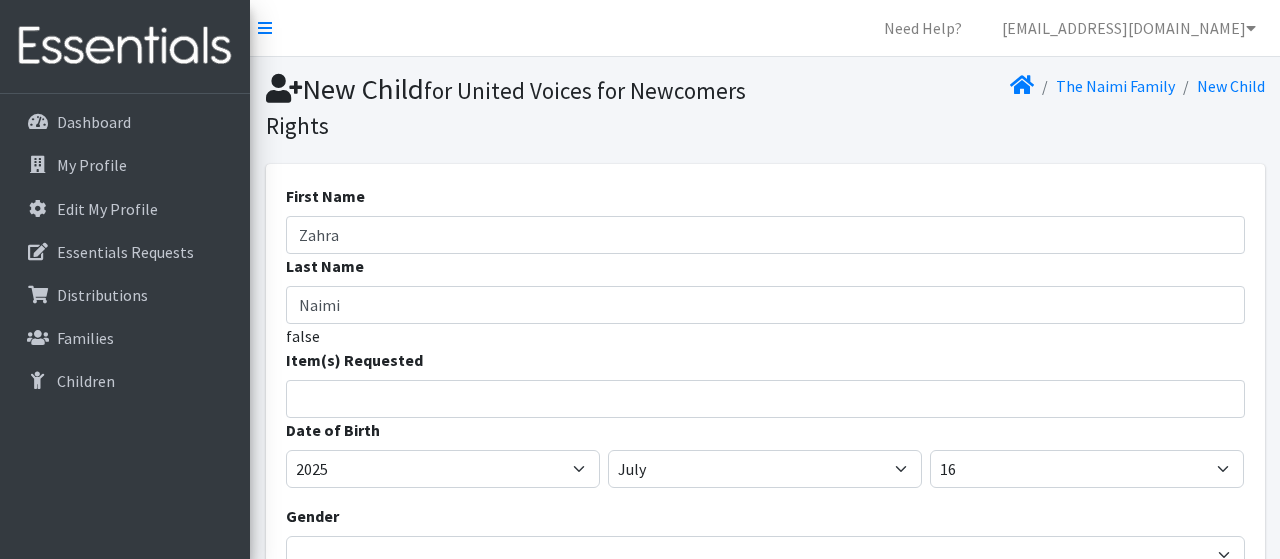 click on "New Child
for United Voices for Newcomers Rights" at bounding box center [512, 106] 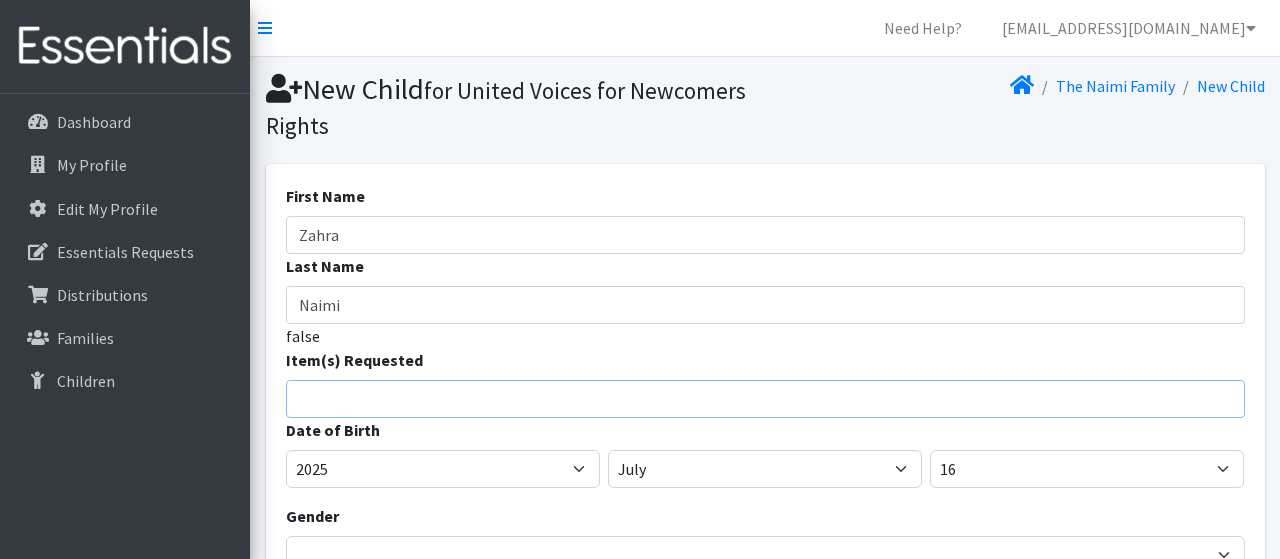 click at bounding box center (780, 396) 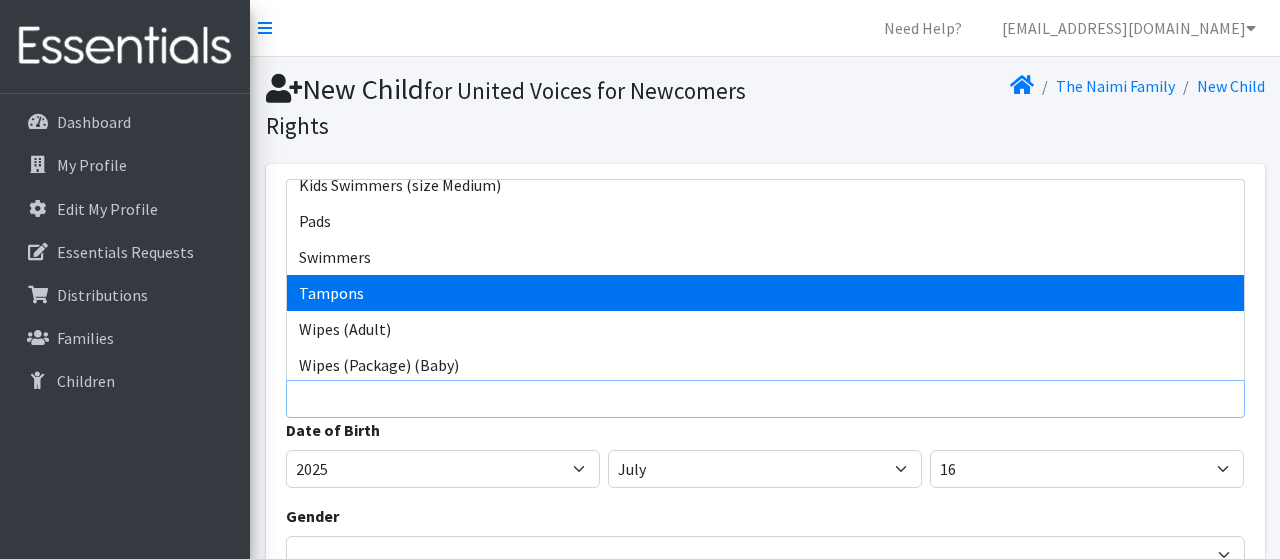 scroll, scrollTop: 736, scrollLeft: 0, axis: vertical 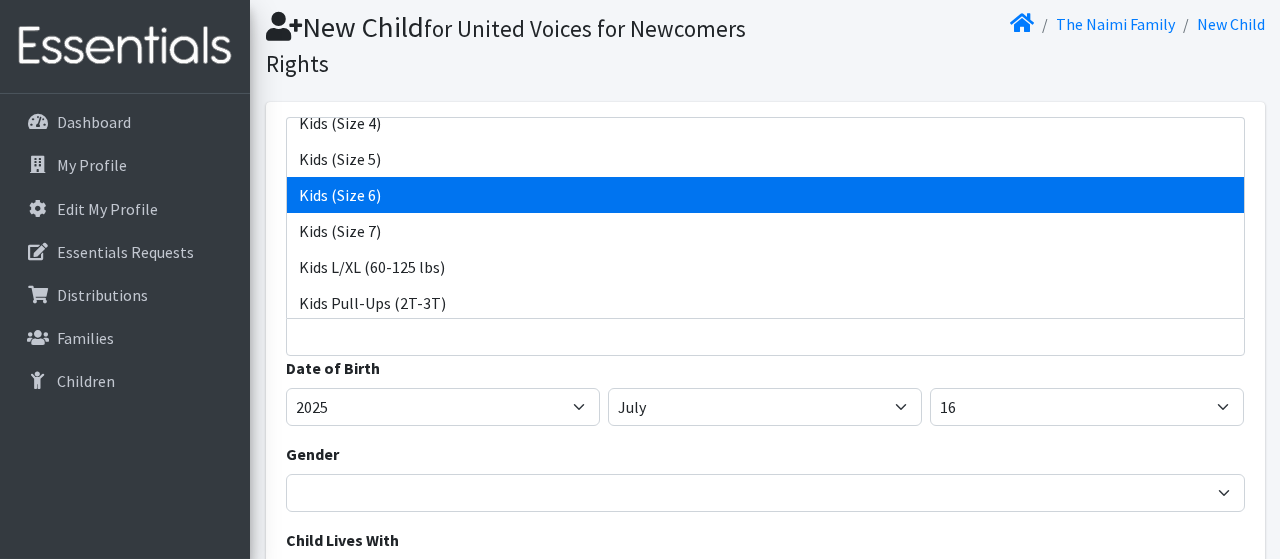 select on "8159" 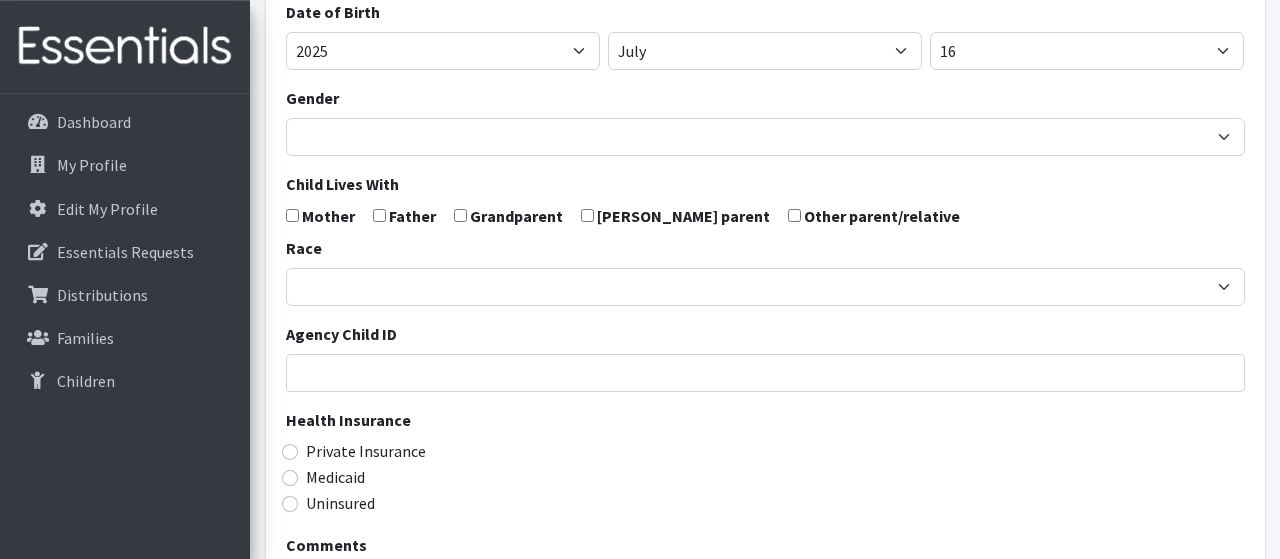 scroll, scrollTop: 419, scrollLeft: 0, axis: vertical 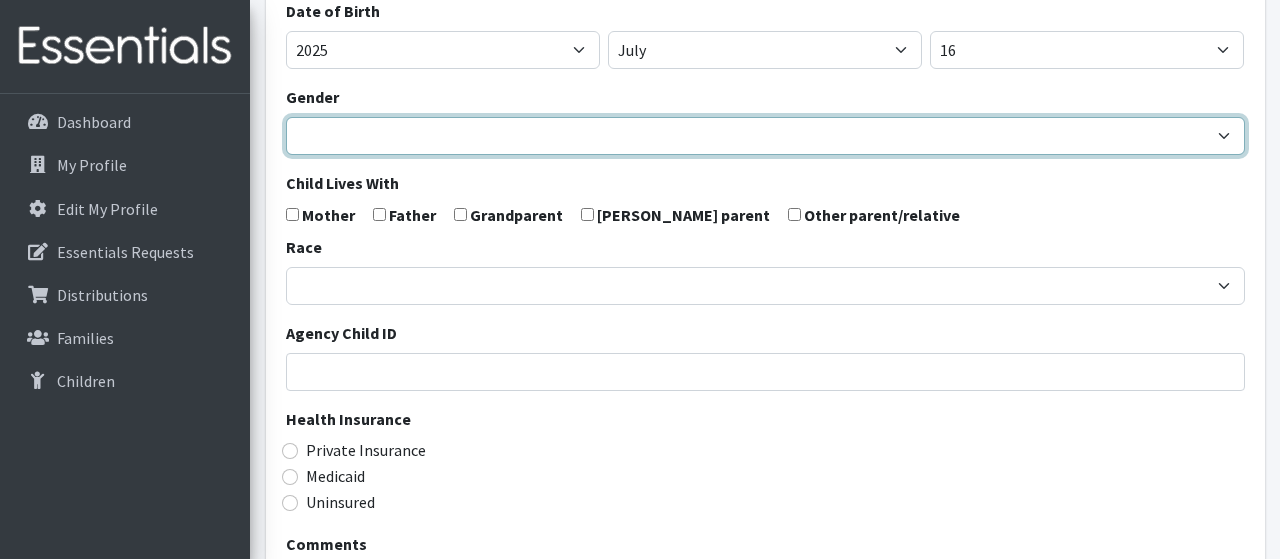 click on "Male
Female" at bounding box center (765, 136) 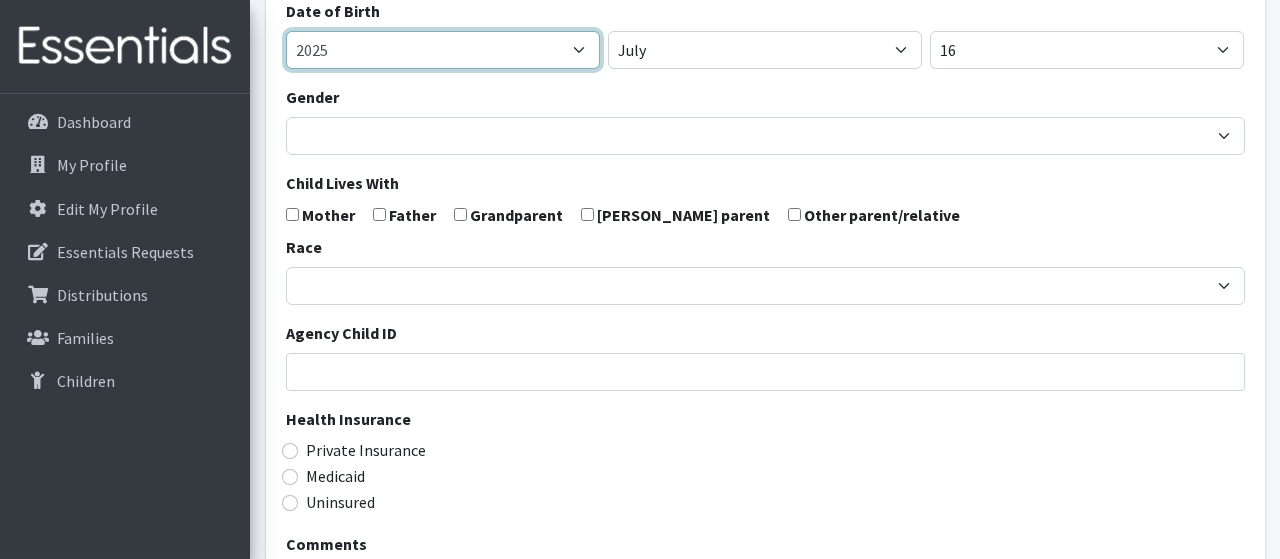 click on "2005
2006
2007
2008
2009
2010
2011
2012
2013
2014
2015
2016
2017
2018
2019
2020
2021
2022
2023
2024
2025" at bounding box center [443, 50] 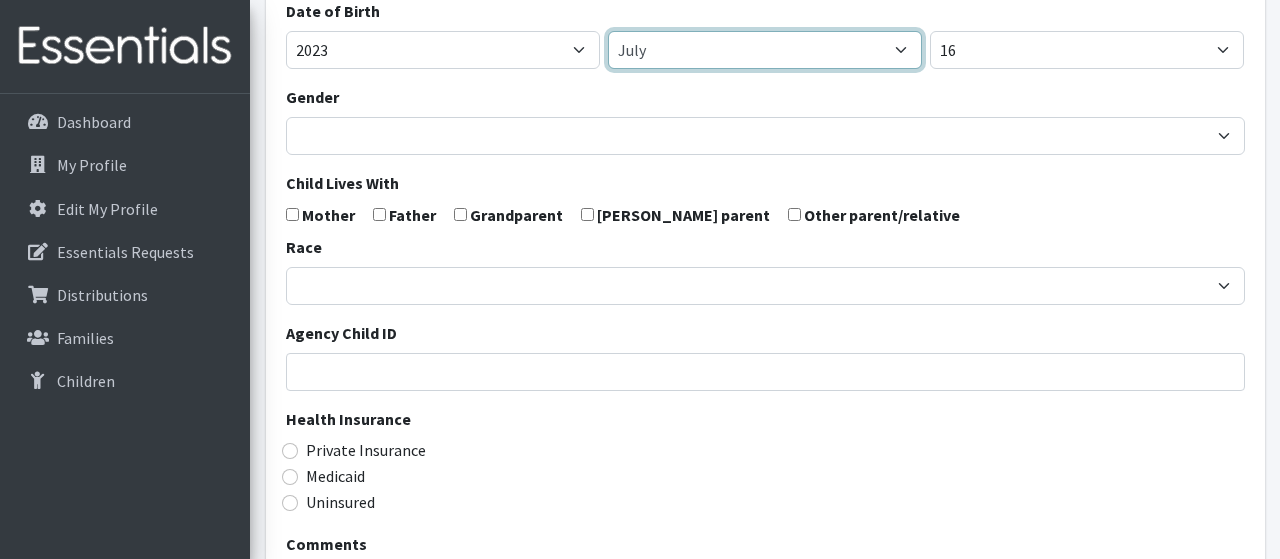 click on "January
February
March
April
May
June
July
August
September
October
November
December" at bounding box center [765, 50] 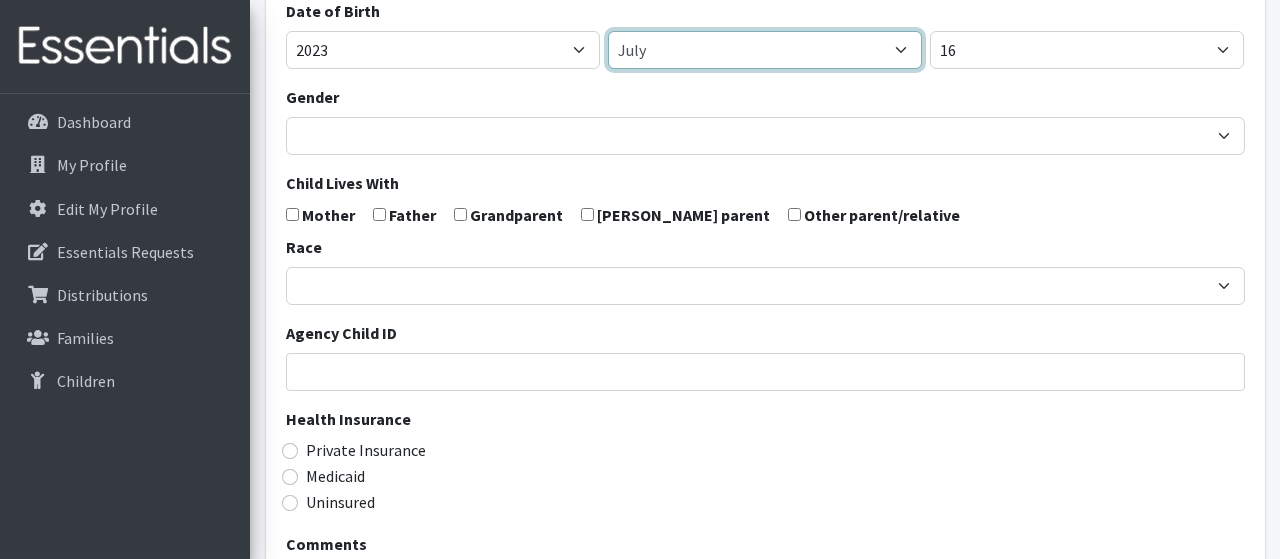 select on "4" 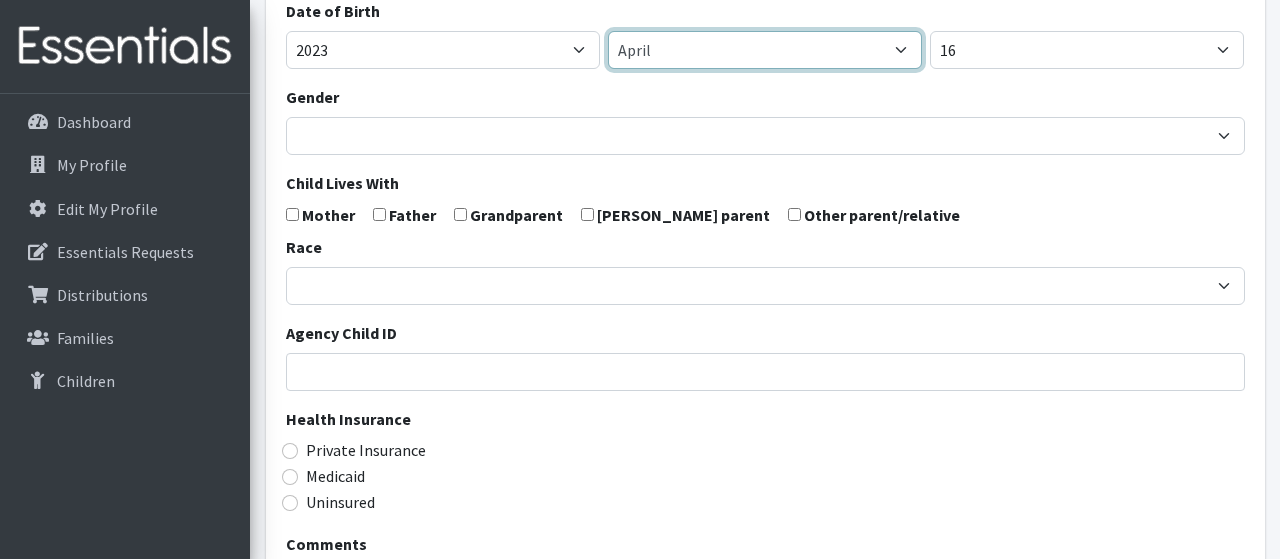 click on "April" at bounding box center [0, 0] 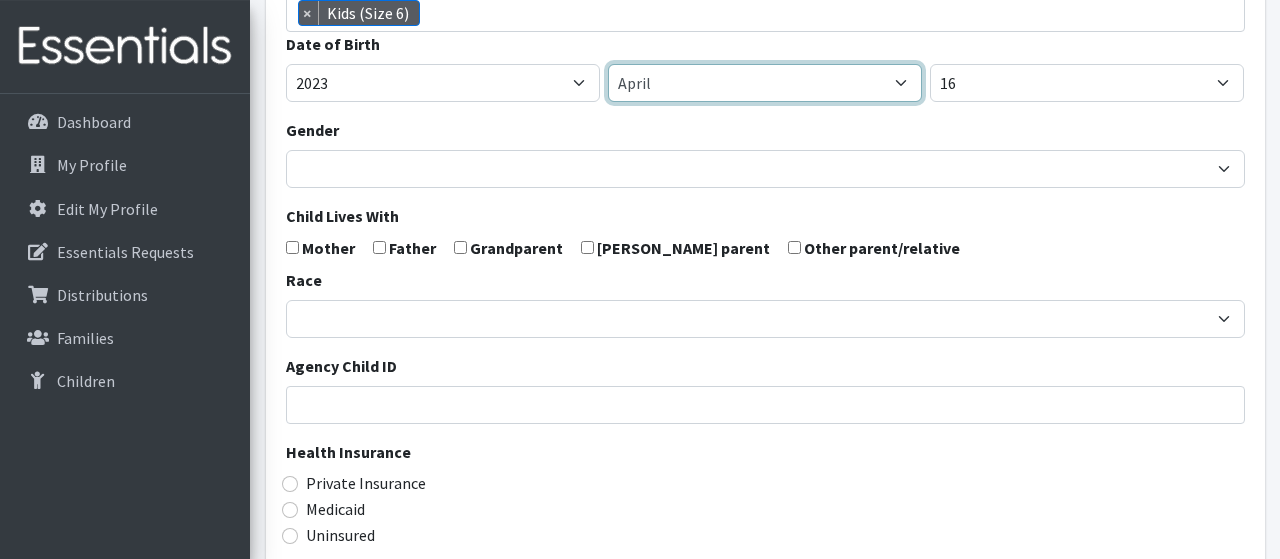 scroll, scrollTop: 388, scrollLeft: 0, axis: vertical 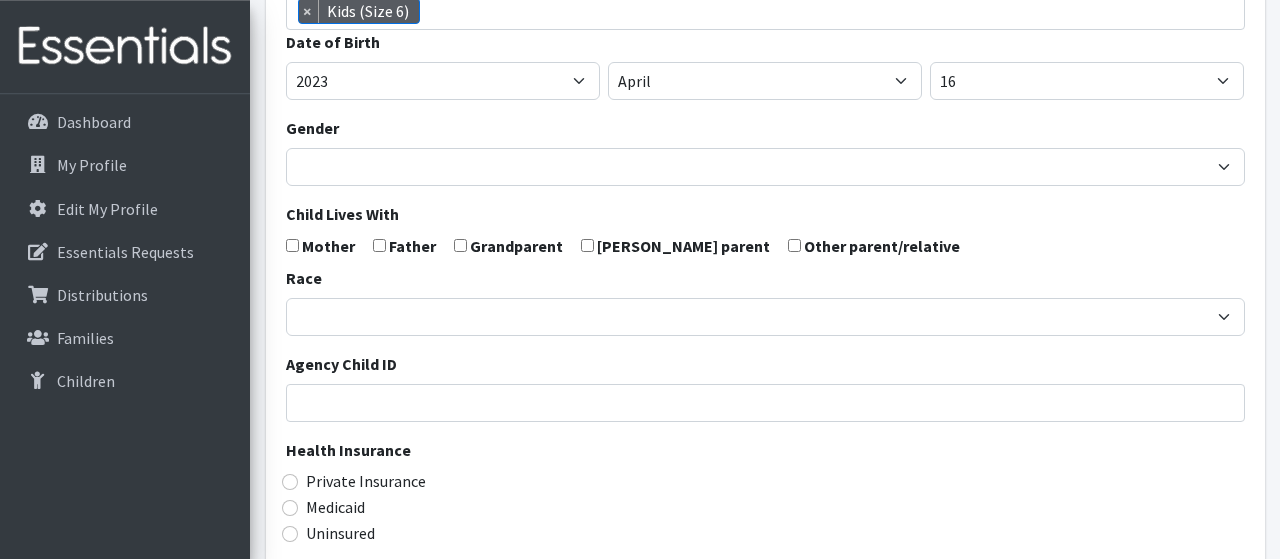 click at bounding box center [292, 245] 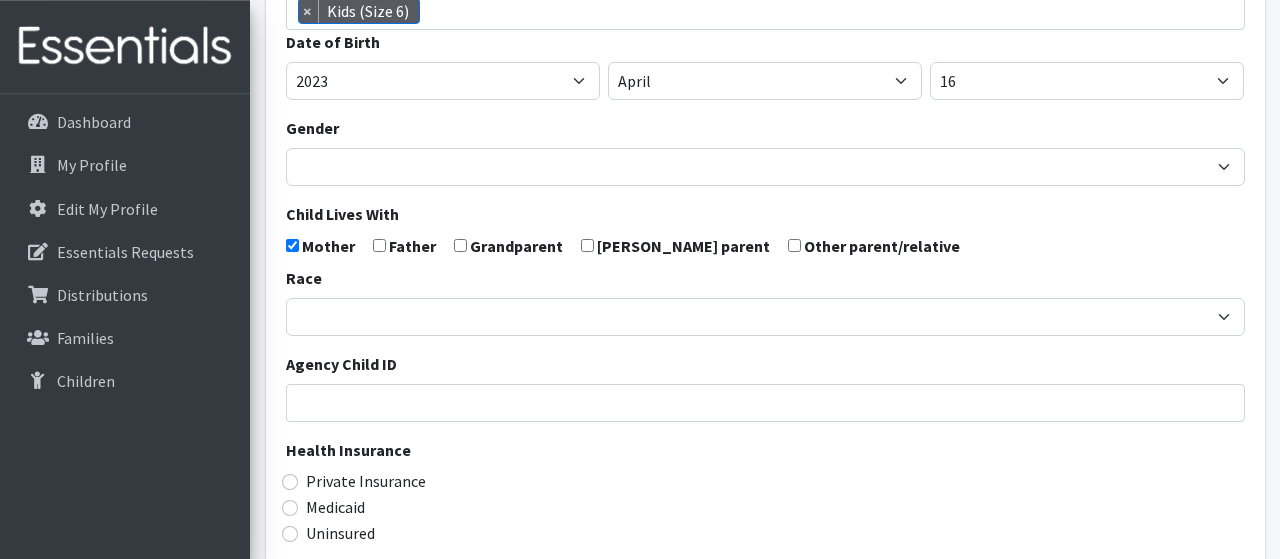click at bounding box center (379, 245) 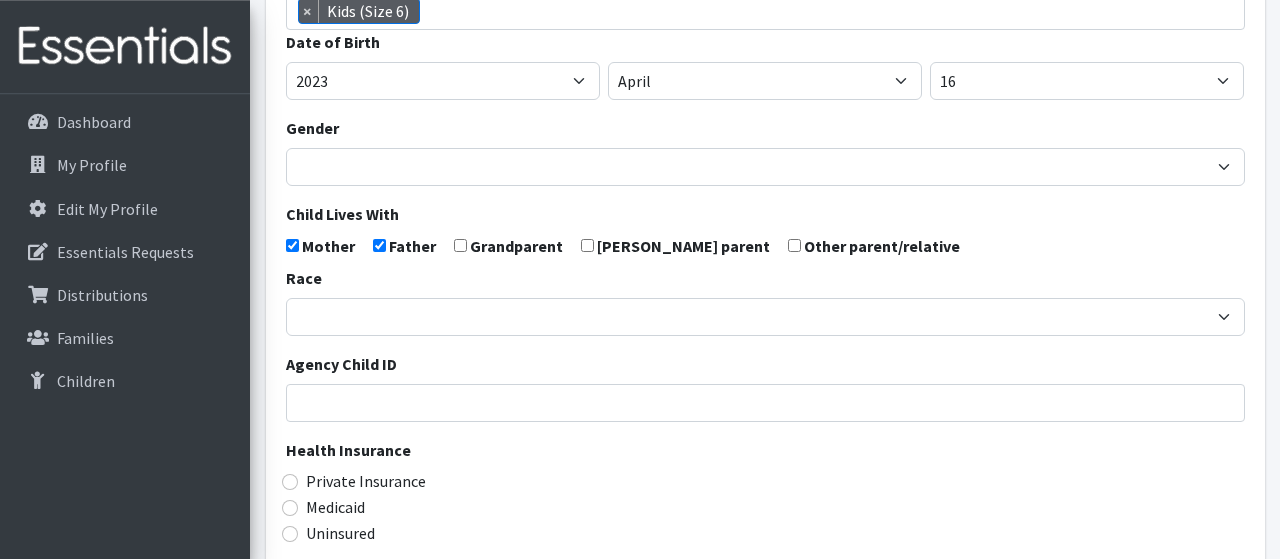click at bounding box center [379, 245] 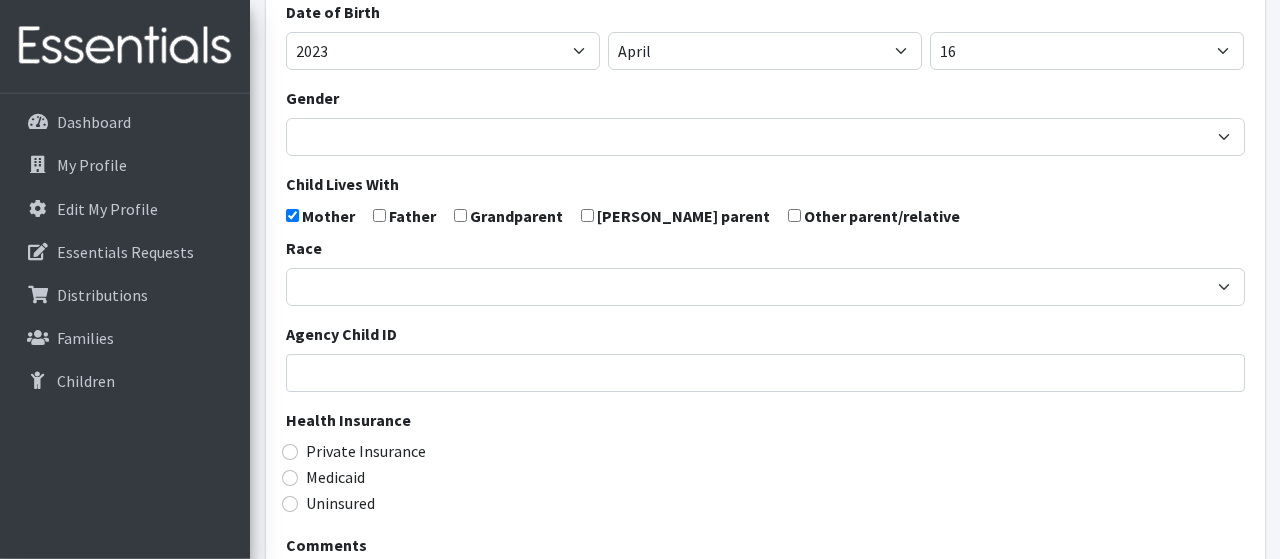 scroll, scrollTop: 442, scrollLeft: 0, axis: vertical 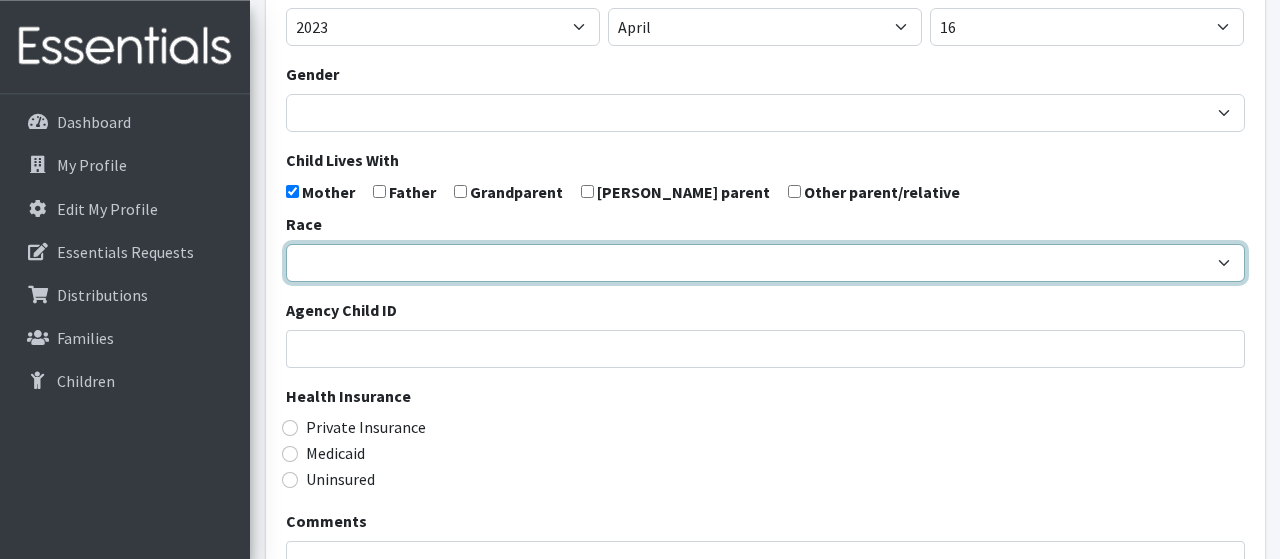click on "African American
Caucasian
Hispanic
Asian
American Indian
Pacific Islander
Multi-racial
Other" at bounding box center [765, 263] 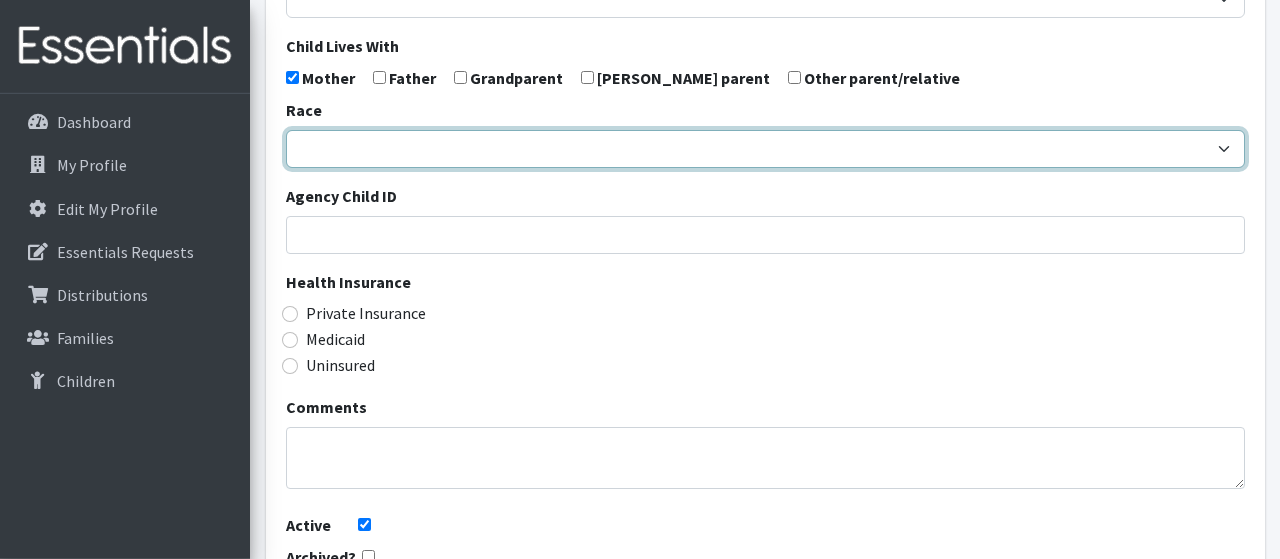 scroll, scrollTop: 558, scrollLeft: 0, axis: vertical 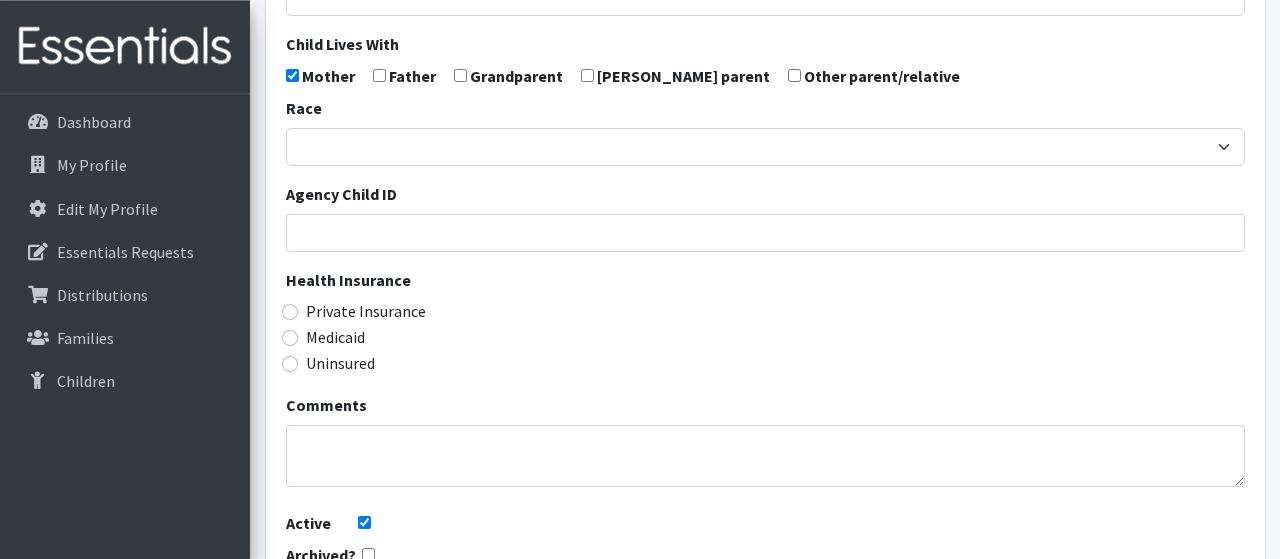 click on "Medicaid" at bounding box center [335, 337] 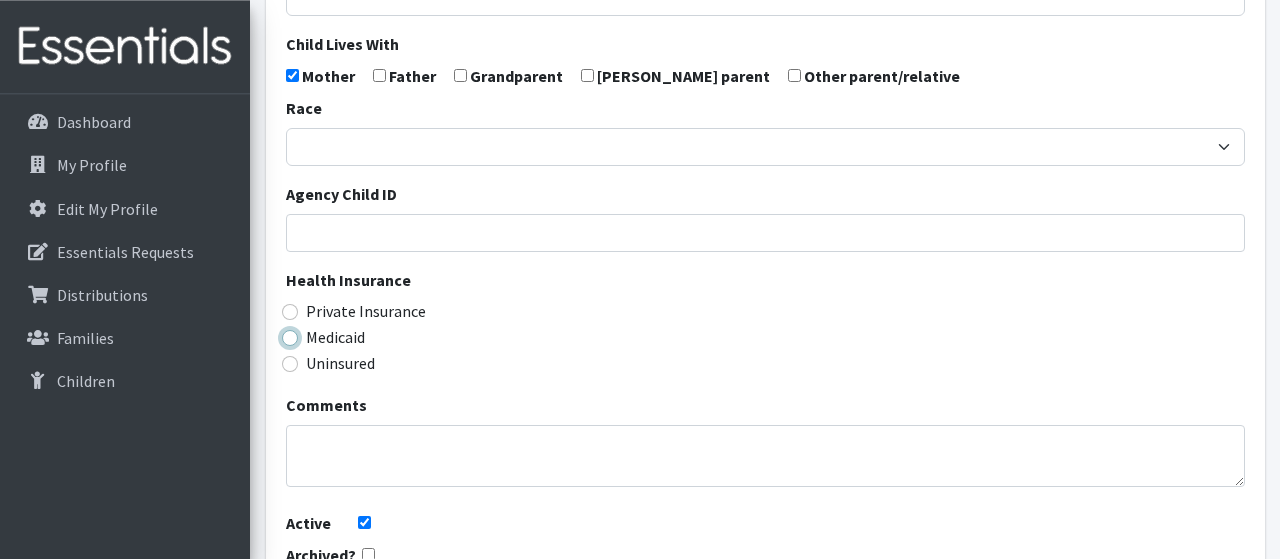 click on "Medicaid" at bounding box center (290, 338) 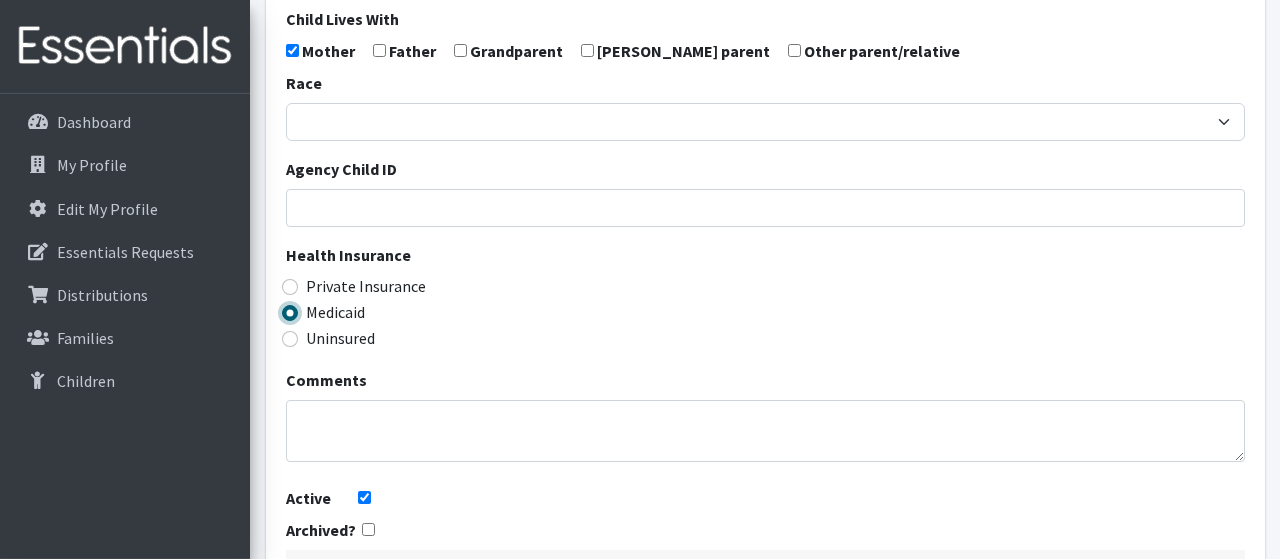 scroll, scrollTop: 544, scrollLeft: 0, axis: vertical 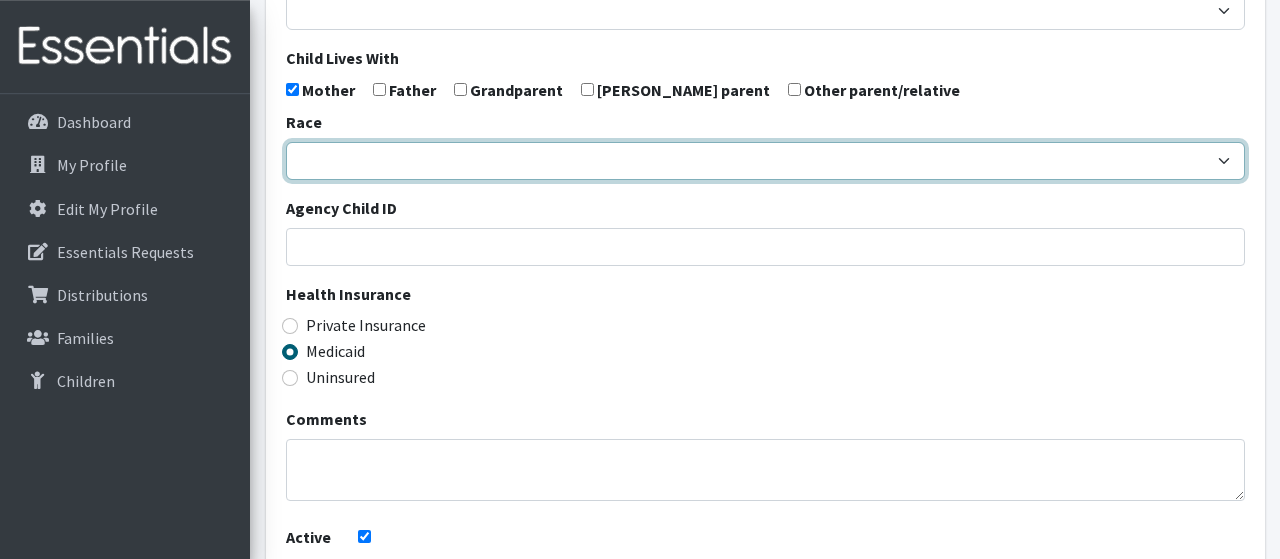 click on "African American
Caucasian
Hispanic
Asian
American Indian
Pacific Islander
Multi-racial
Other" at bounding box center (765, 161) 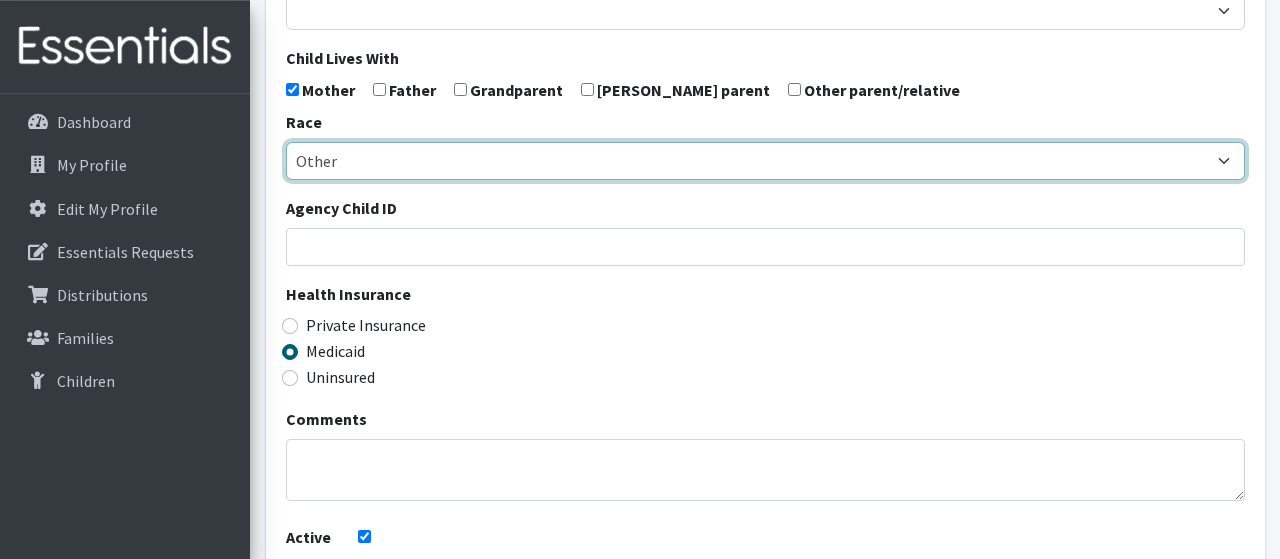 click on "Other" at bounding box center (0, 0) 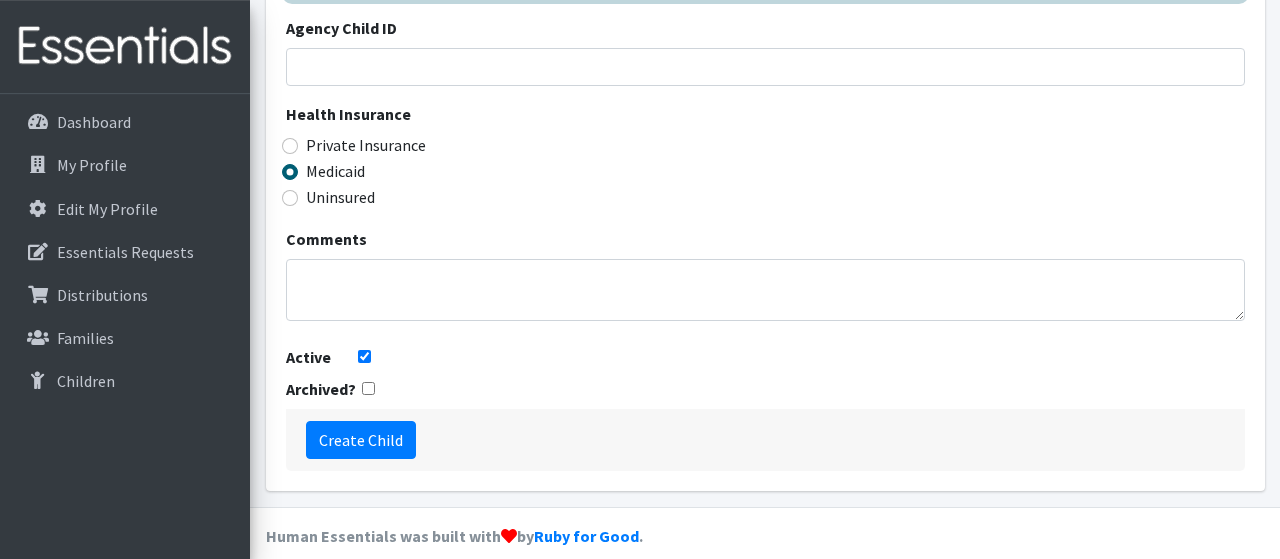 scroll, scrollTop: 745, scrollLeft: 0, axis: vertical 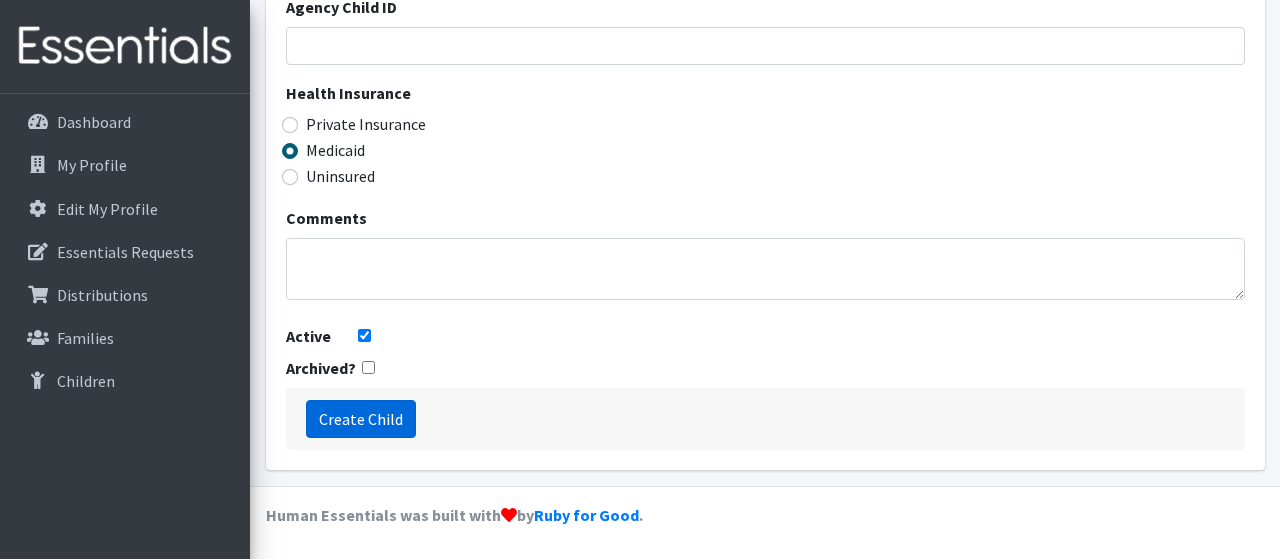 click on "Create Child" at bounding box center [361, 419] 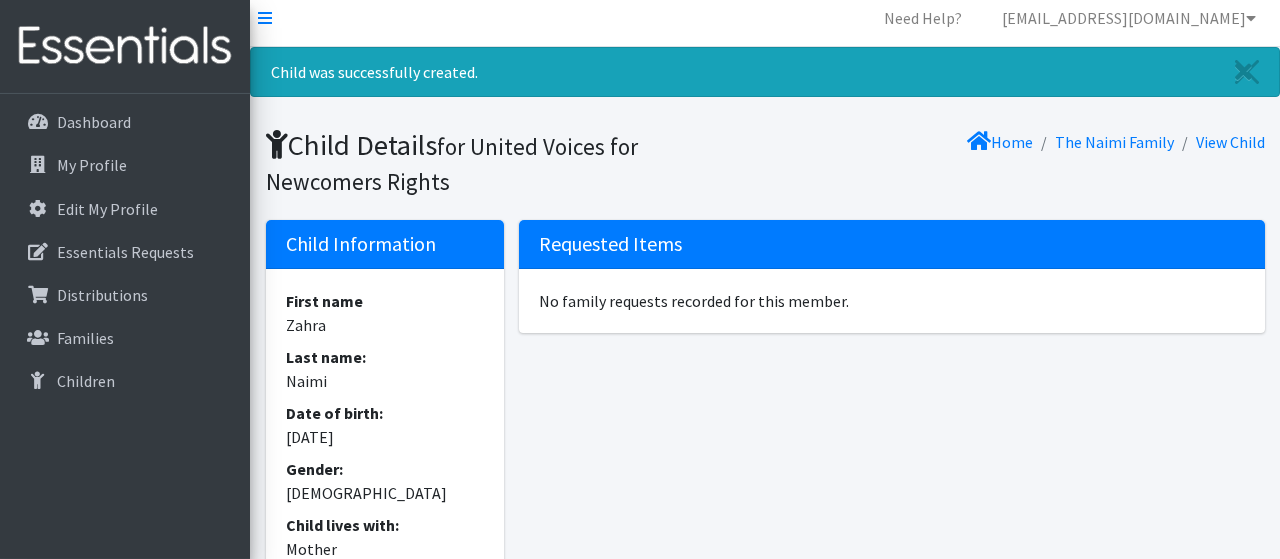 scroll, scrollTop: 0, scrollLeft: 0, axis: both 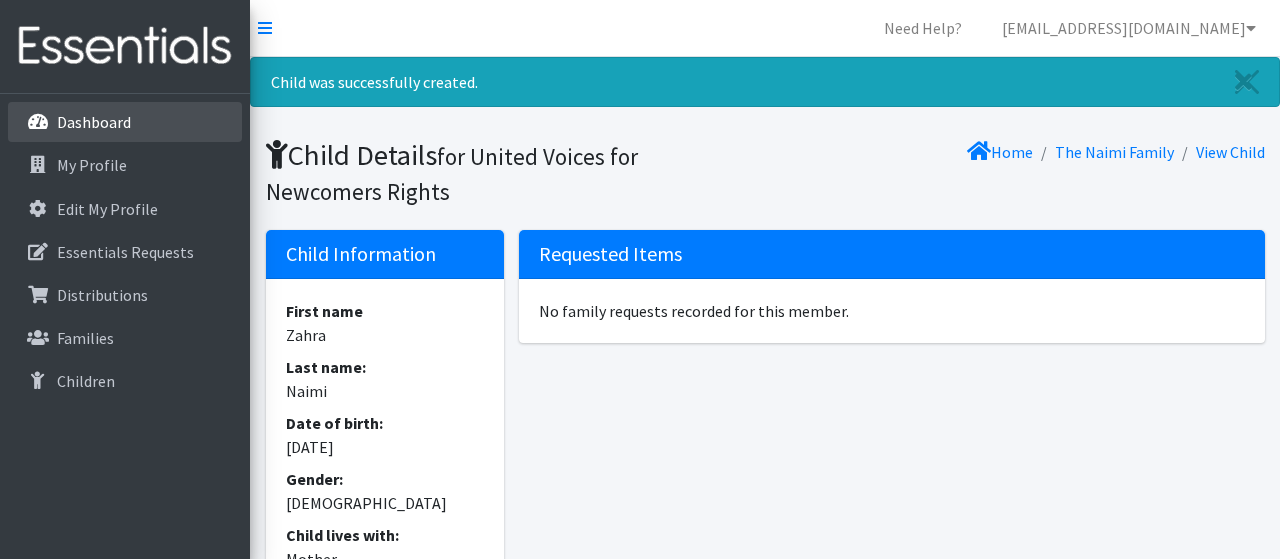 click on "Dashboard" at bounding box center [94, 122] 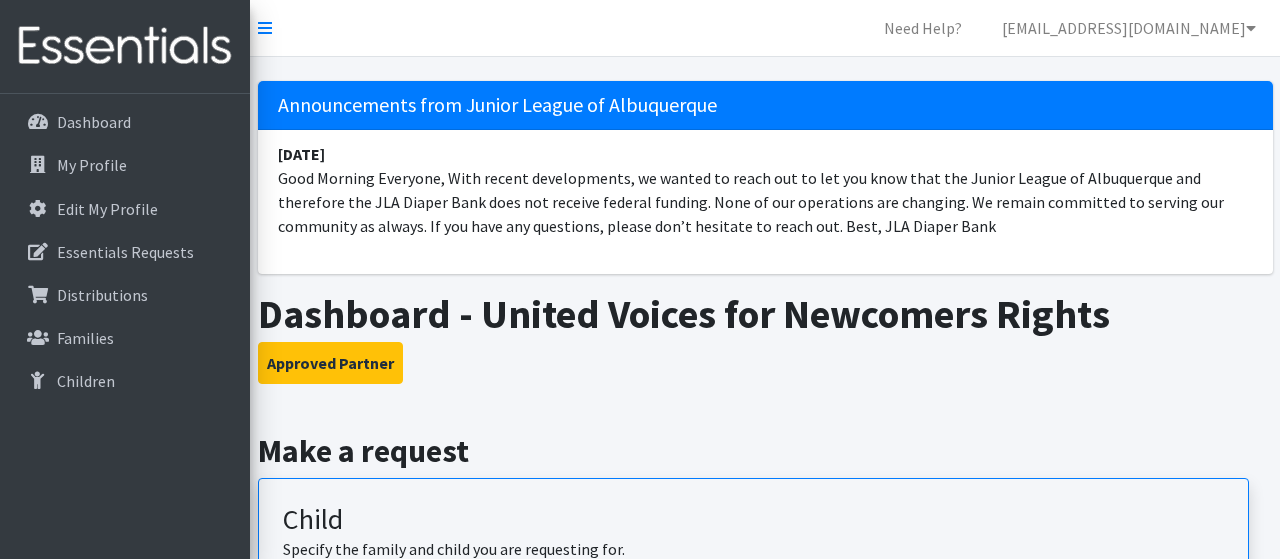 scroll, scrollTop: 0, scrollLeft: 0, axis: both 